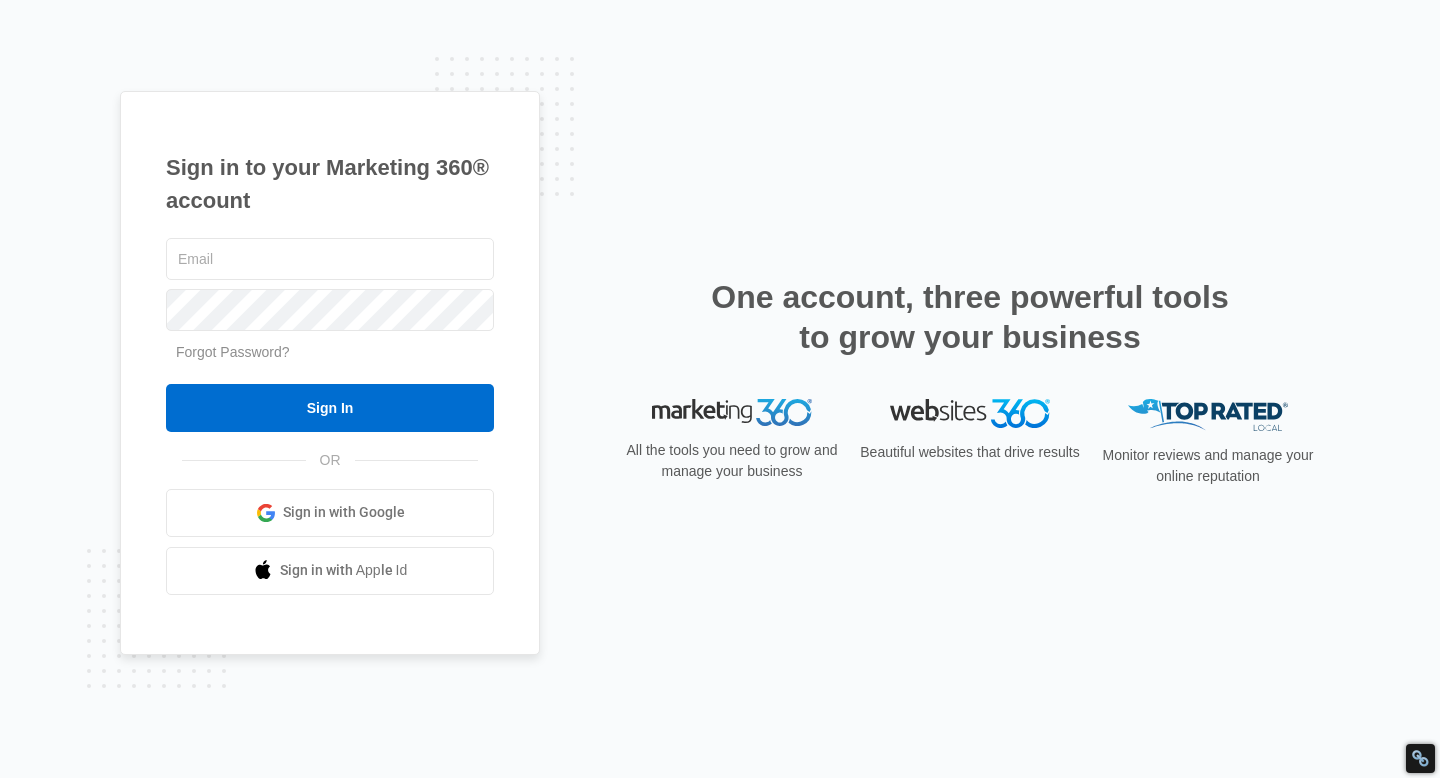 scroll, scrollTop: 0, scrollLeft: 0, axis: both 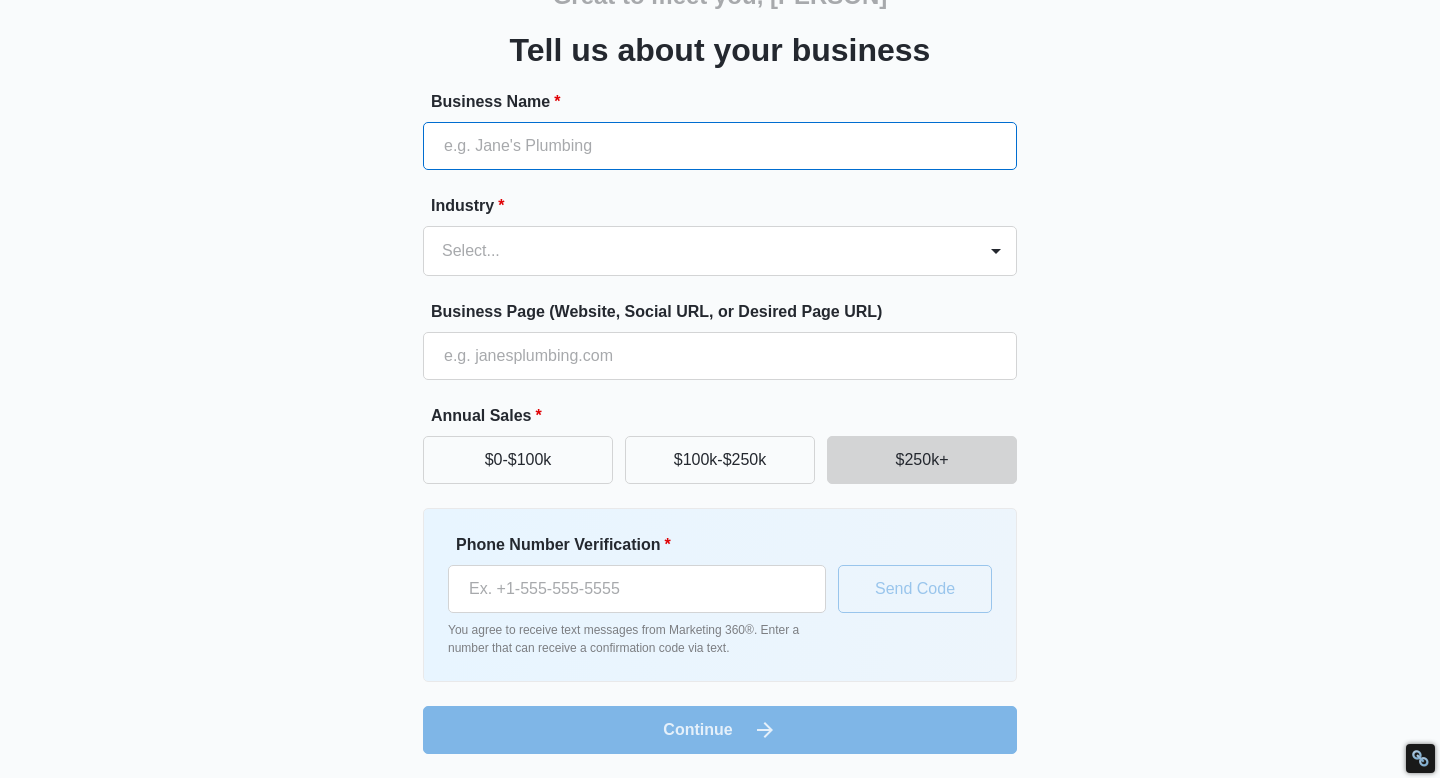 click on "Business Name *" at bounding box center [720, 146] 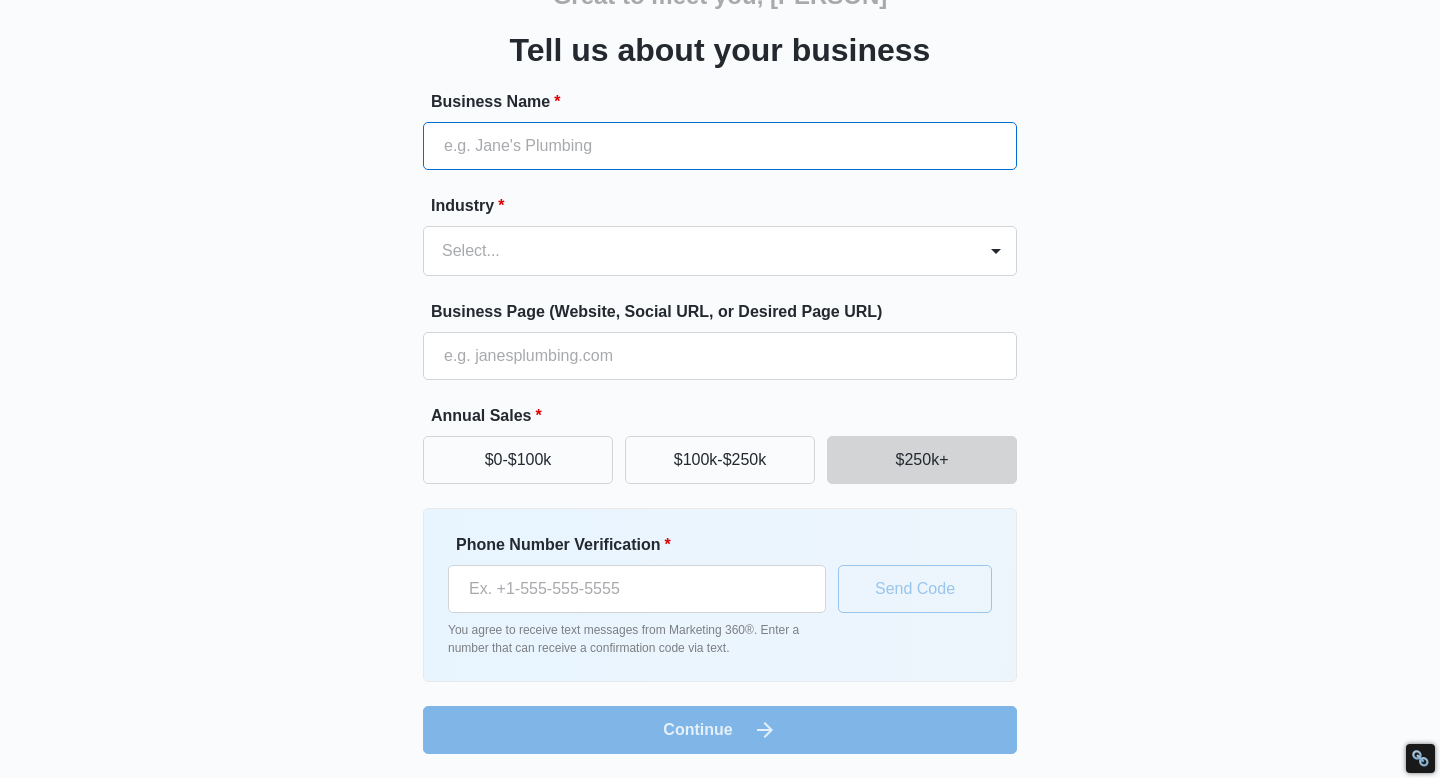 paste on "[BUSINESS_NAME]" 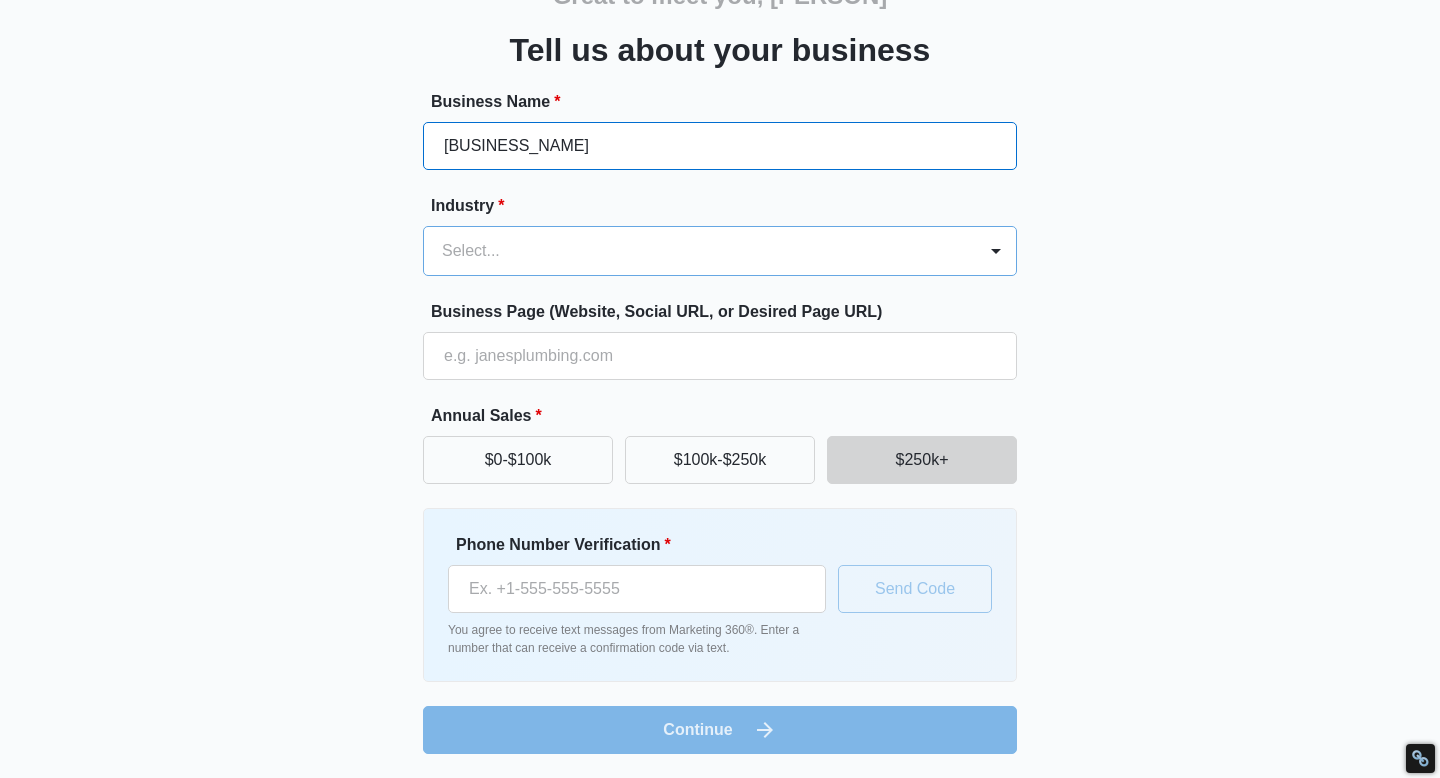 type on "[BUSINESS_NAME]" 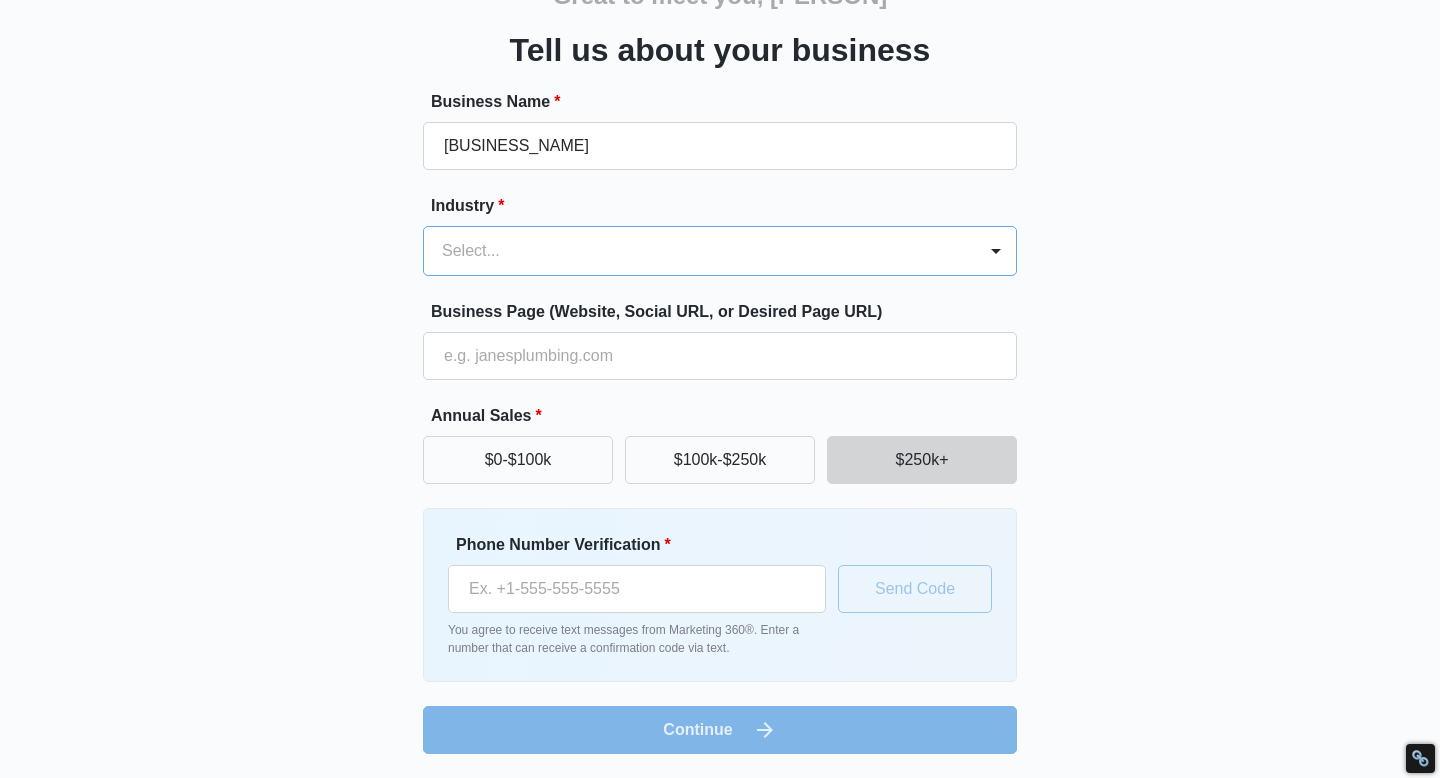 click at bounding box center [696, 251] 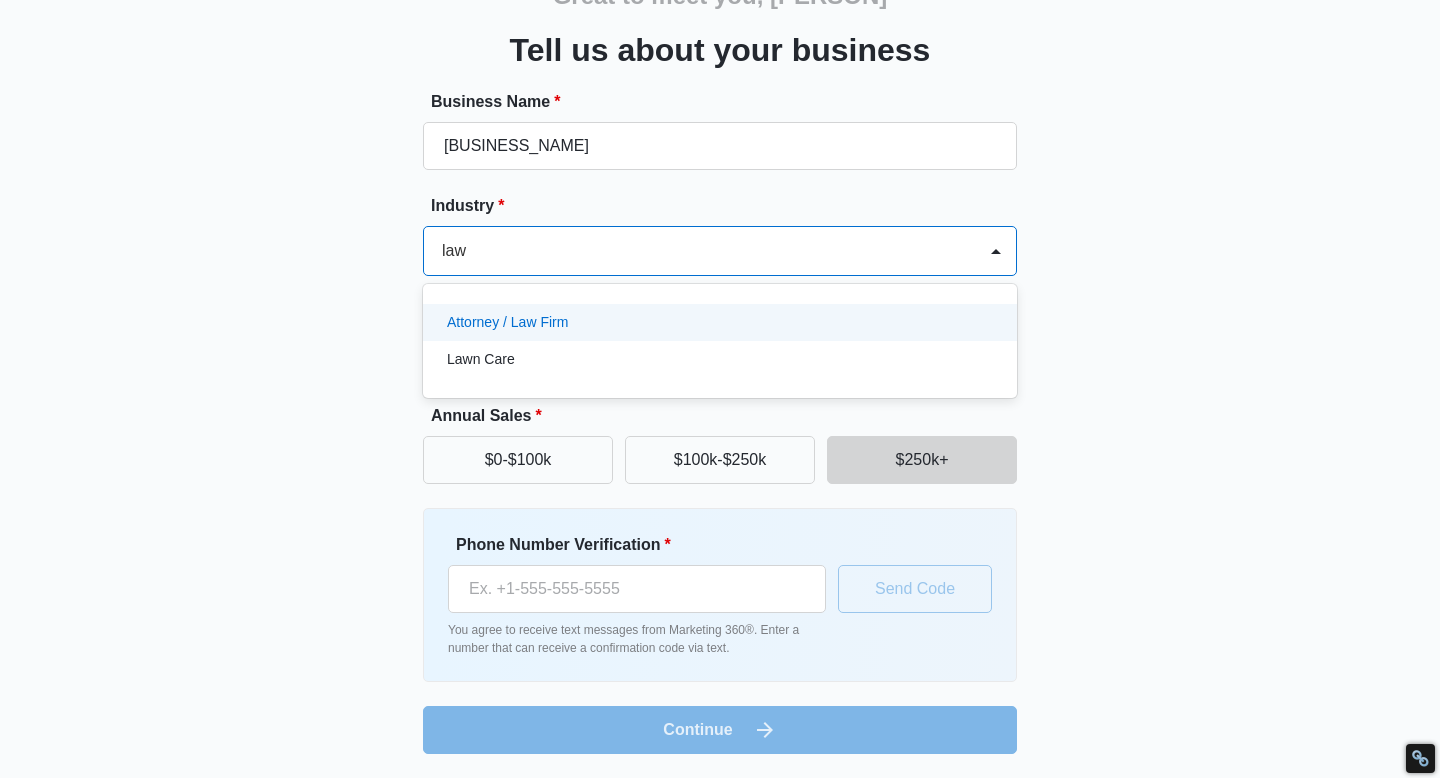 click on "Attorney / Law Firm" at bounding box center (507, 322) 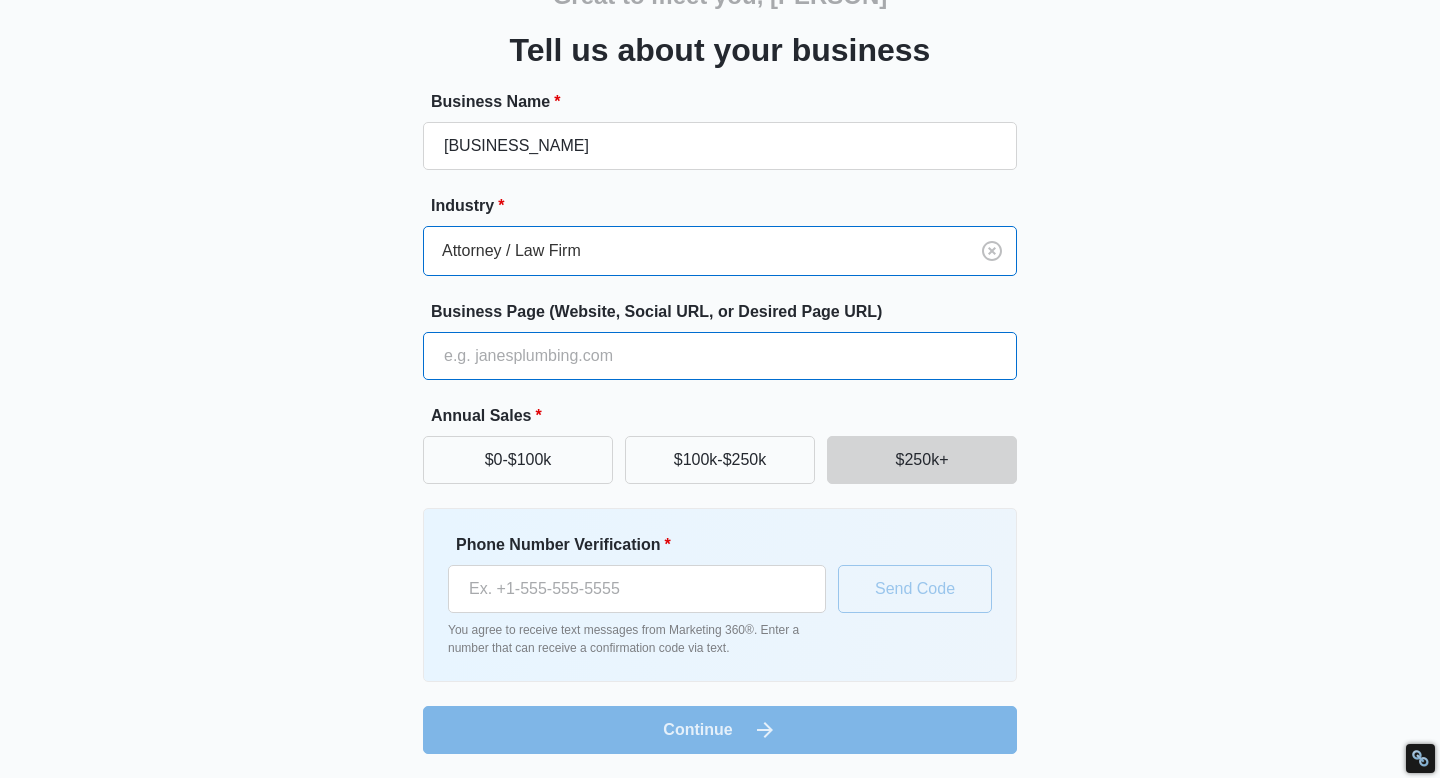 click on "Business Page (Website, Social URL, or Desired Page URL)" at bounding box center (720, 356) 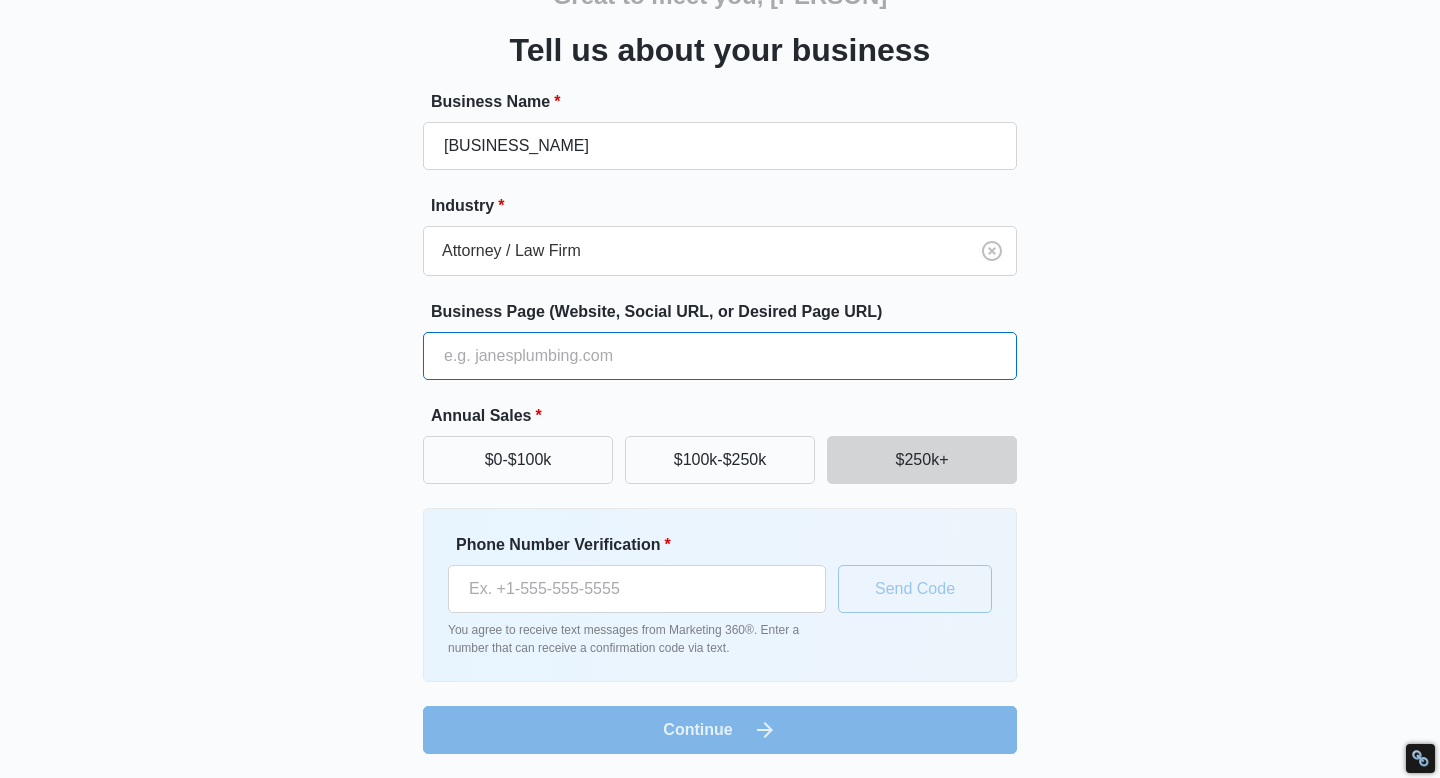 paste on "https://[DOMAIN]" 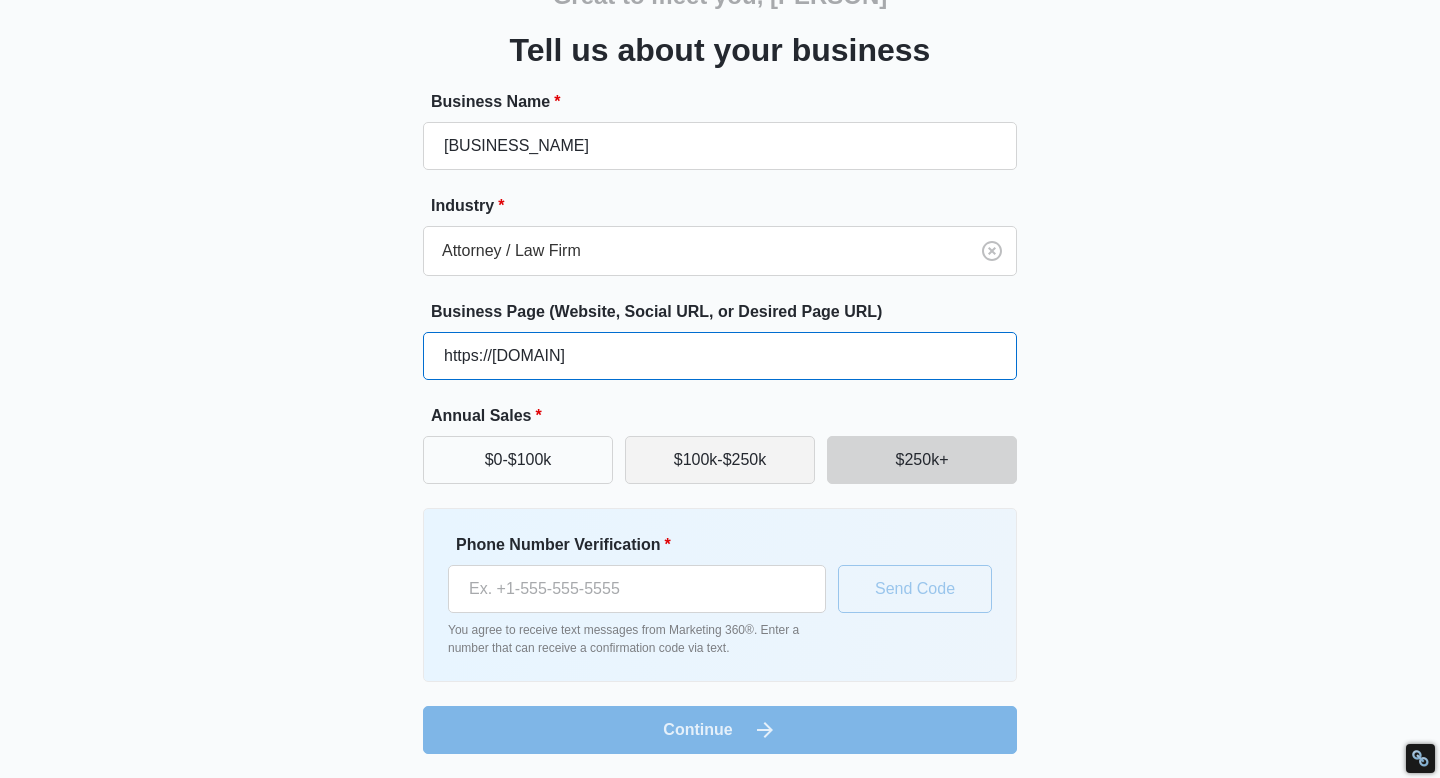 type on "https://[DOMAIN]" 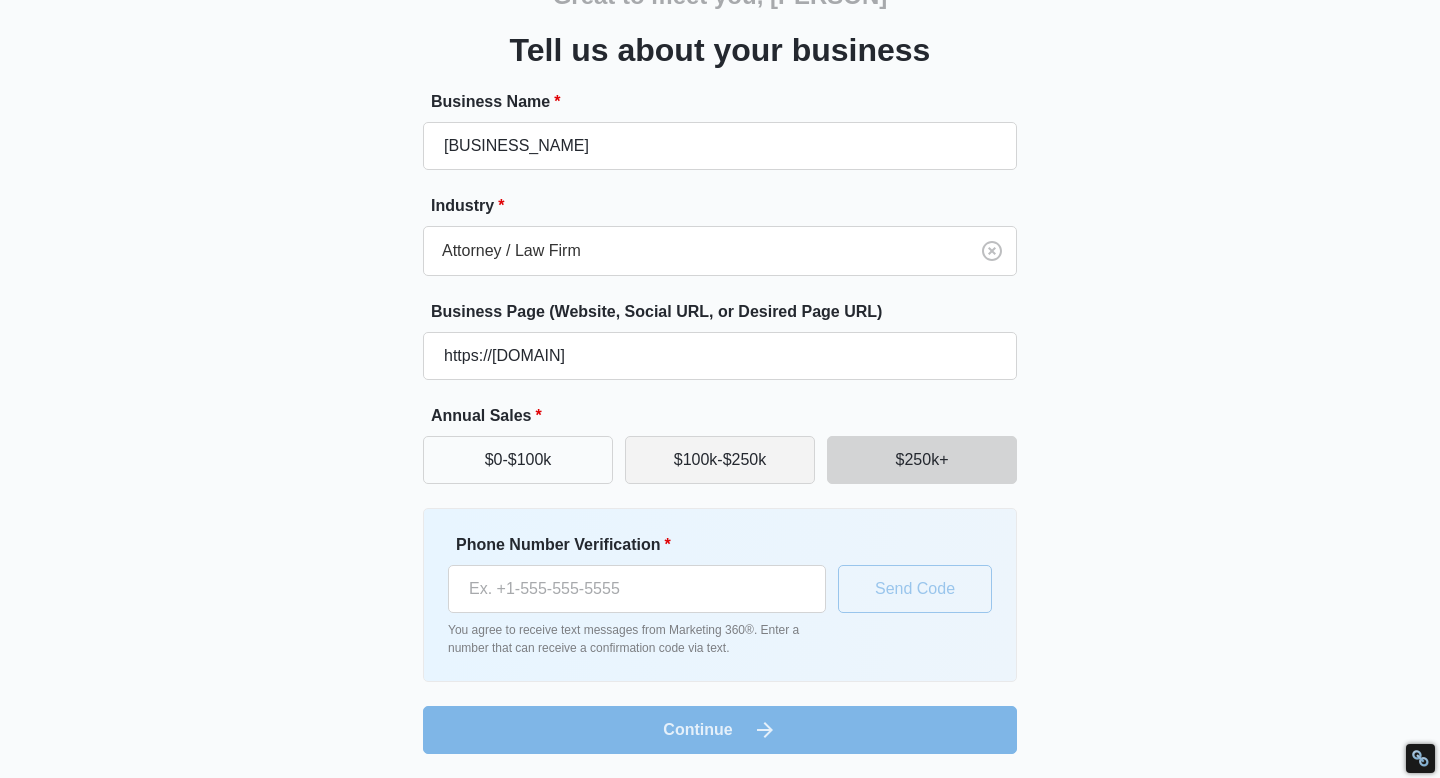 click on "$100k-$250k" at bounding box center (720, 460) 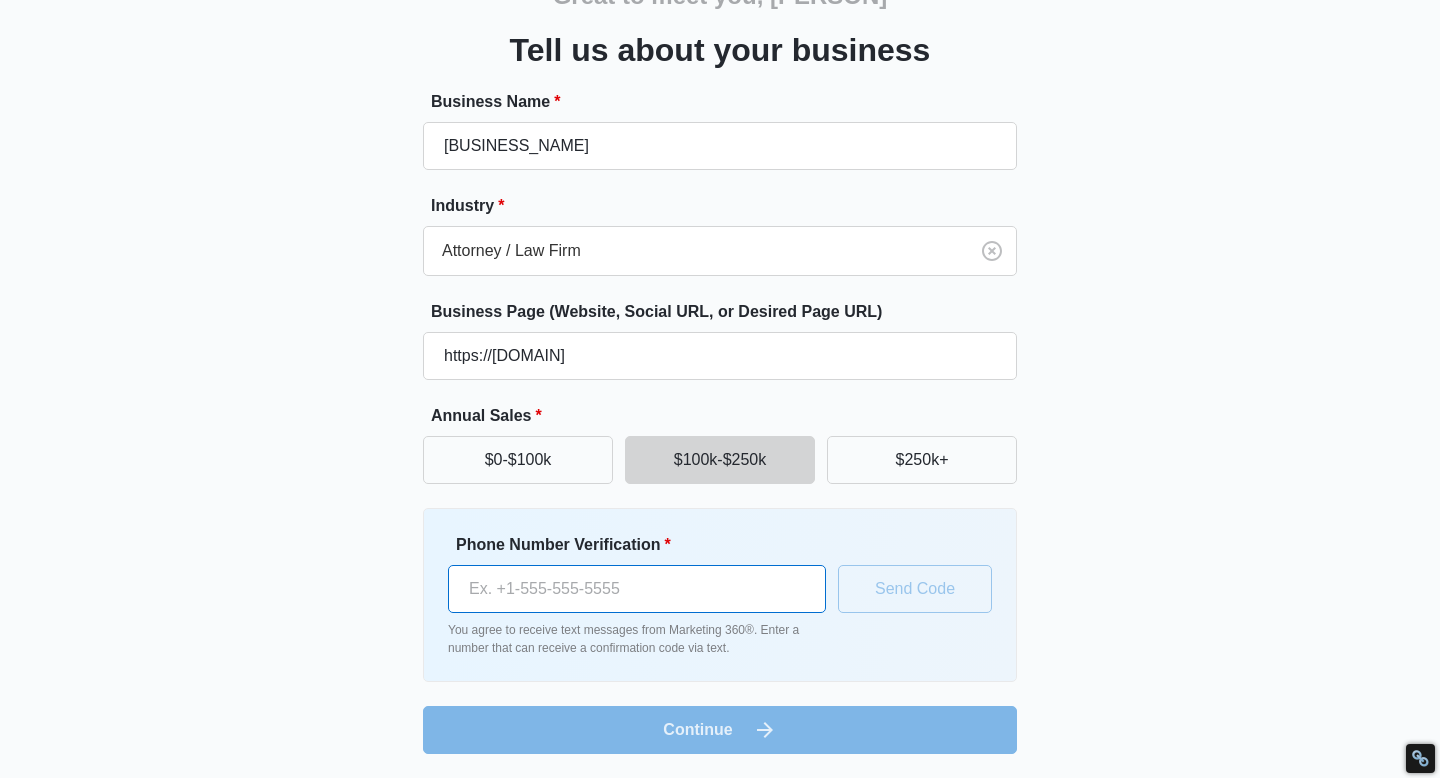 click on "Phone Number Verification *" at bounding box center [637, 589] 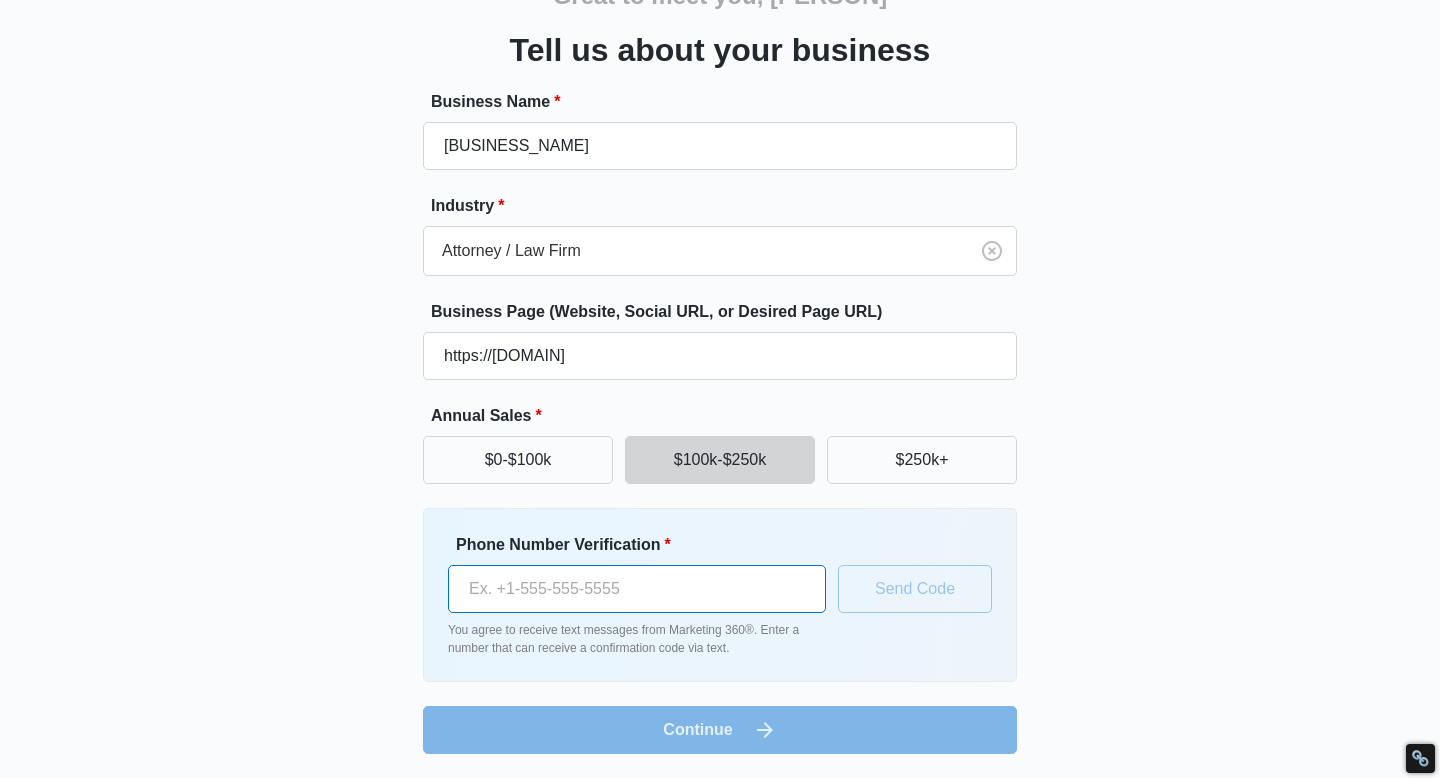 paste on "+1 [PHONE]" 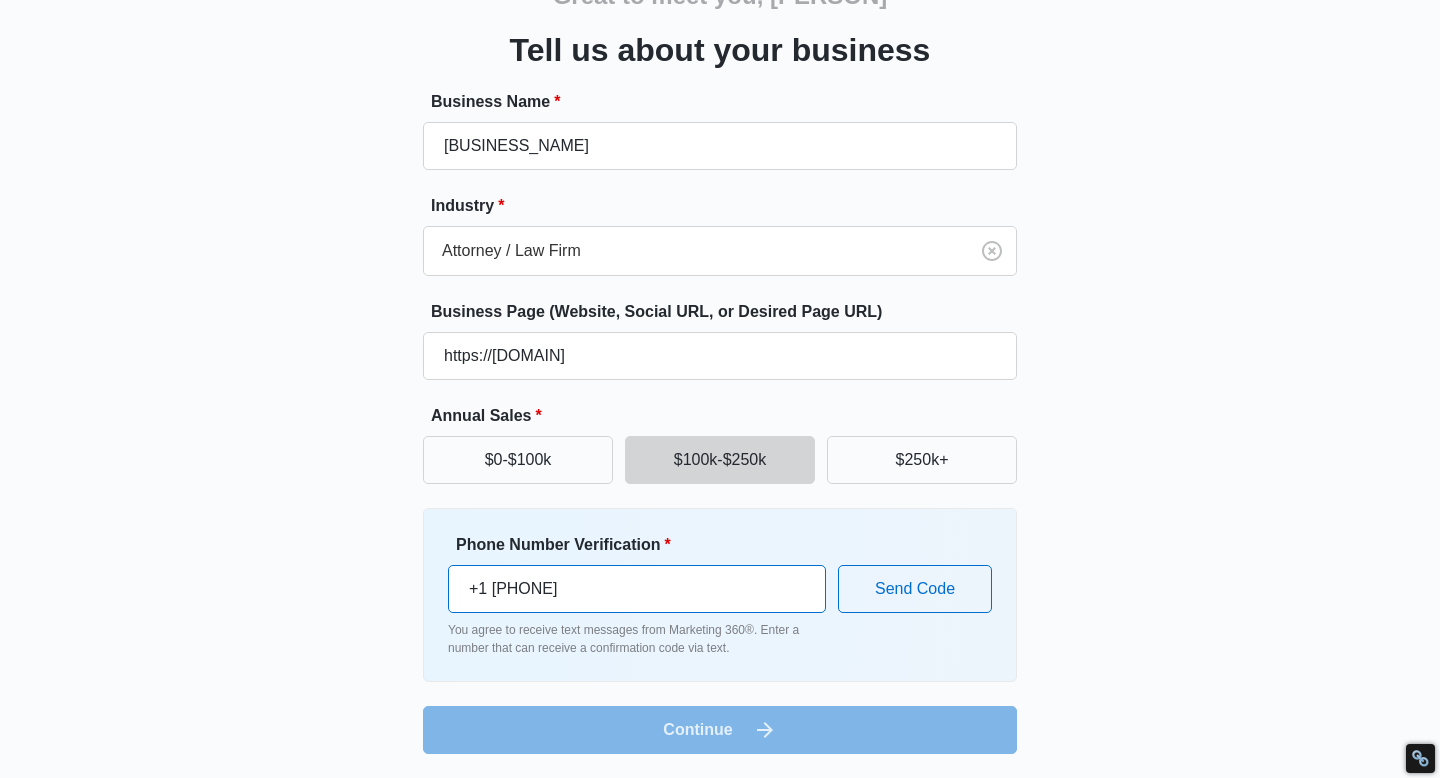 click on "+1 [PHONE]" at bounding box center (637, 589) 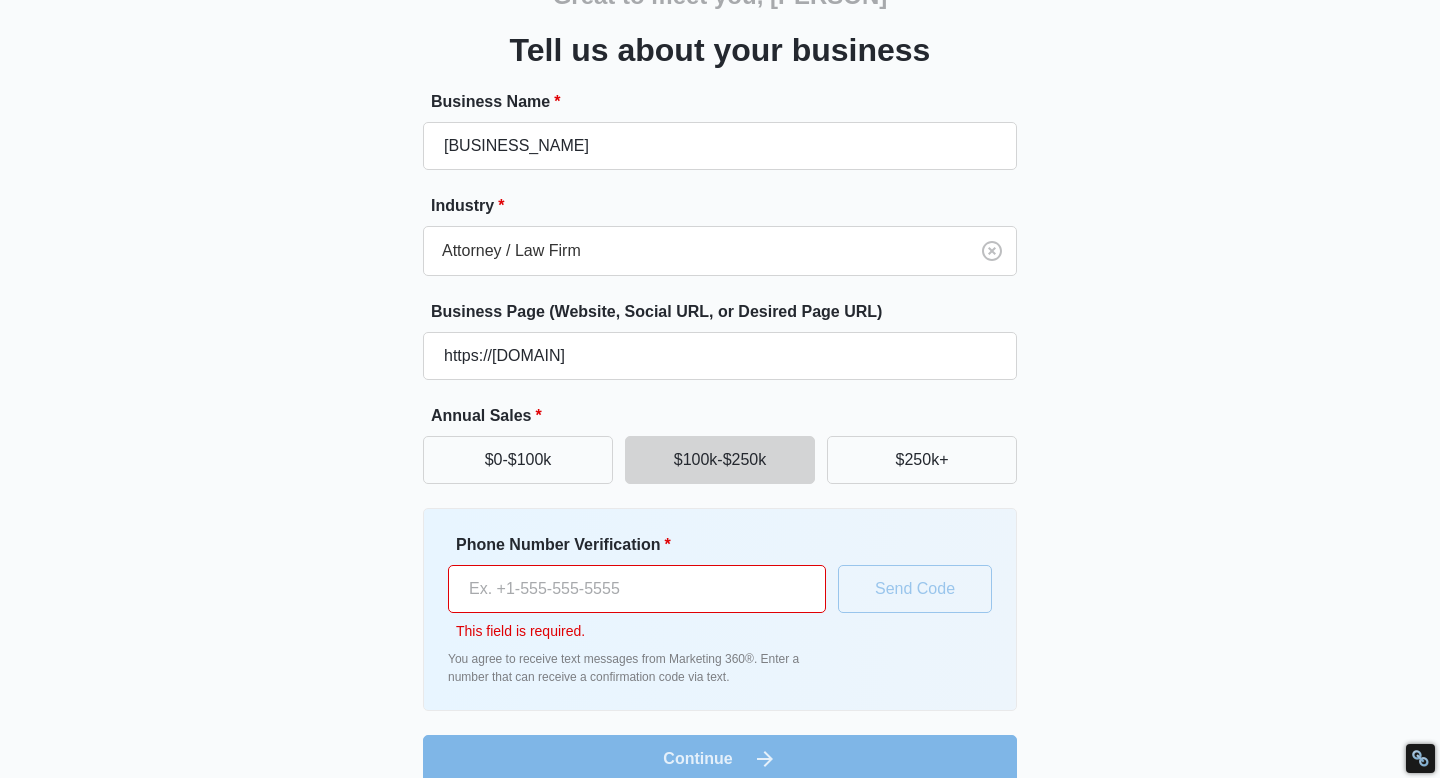 paste on "+1 [PHONE]" 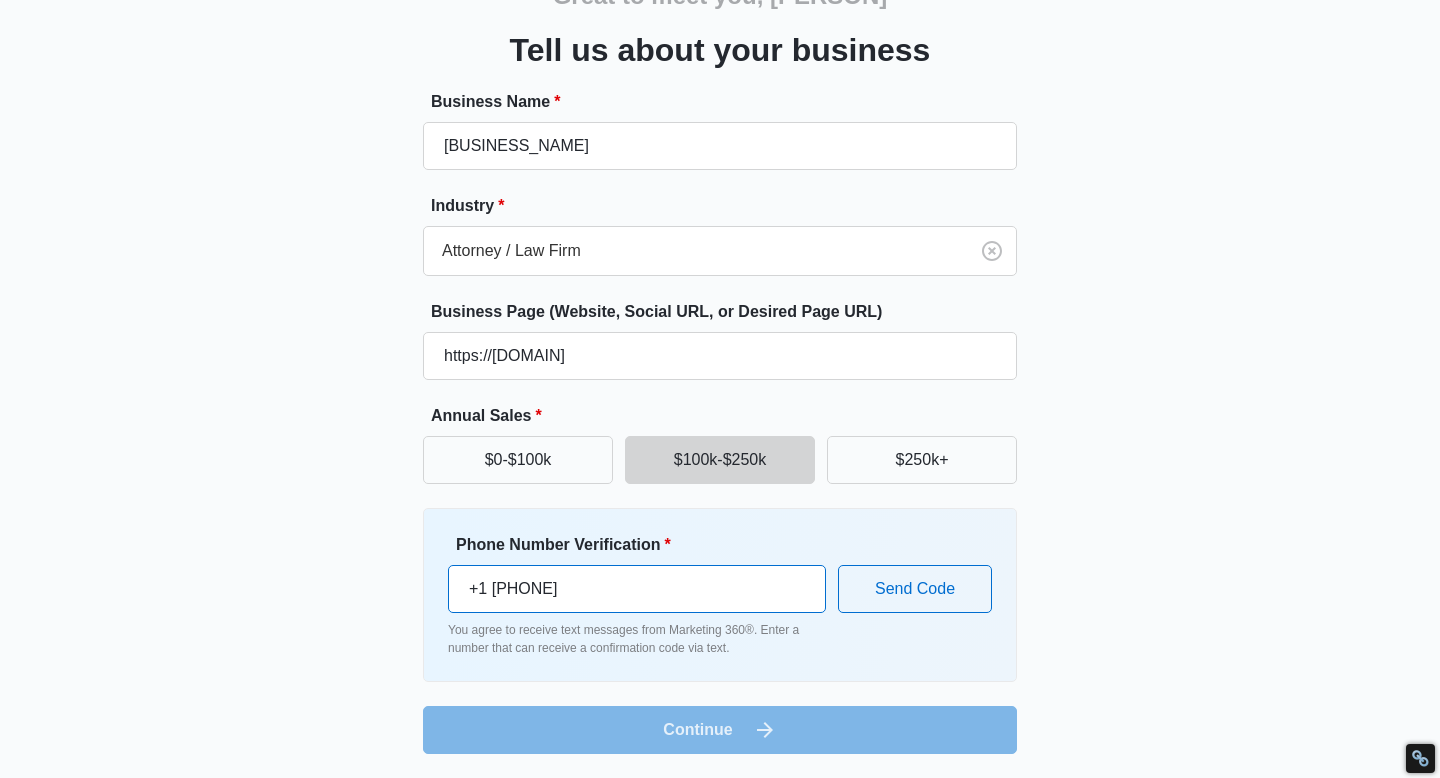 click on "+1 [PHONE]" at bounding box center [637, 589] 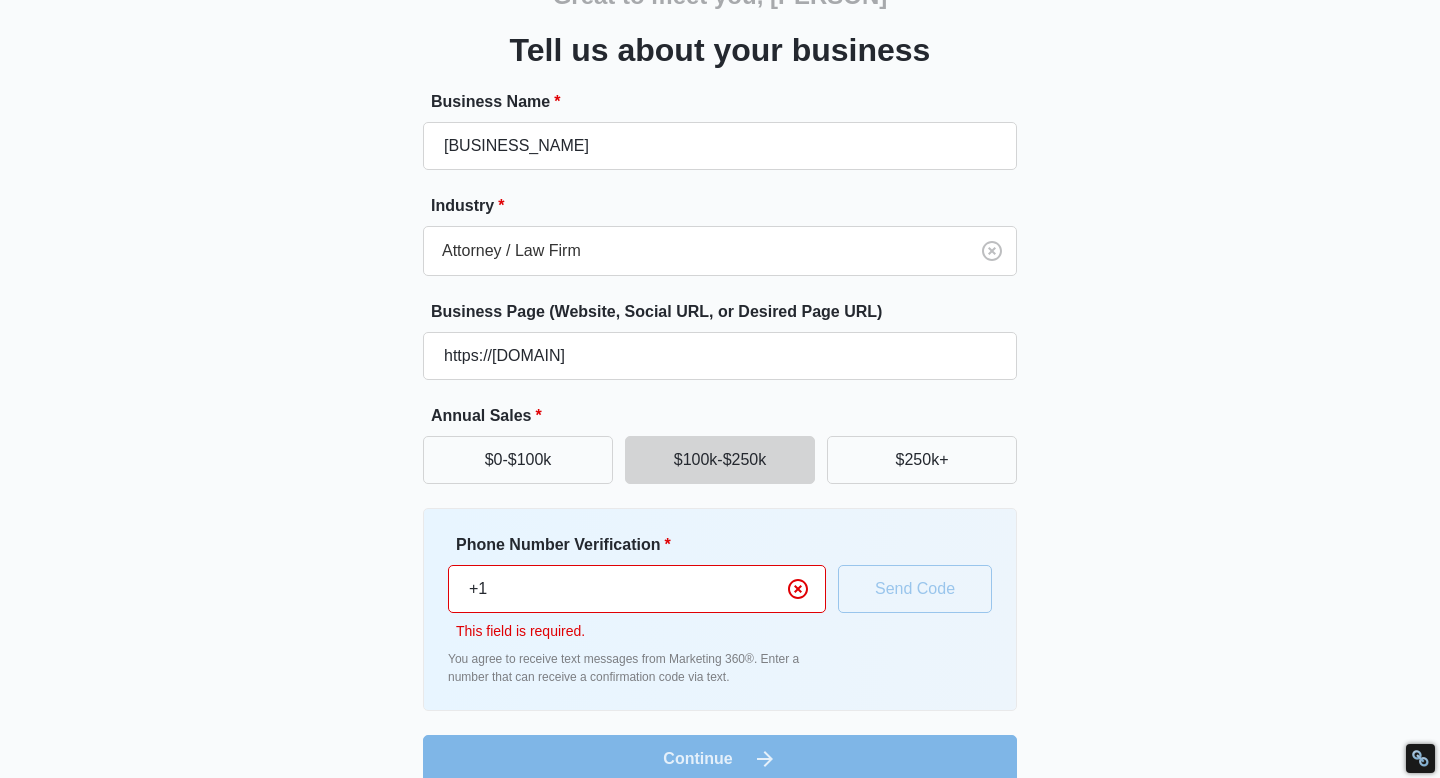 paste on "+1 [PHONE]" 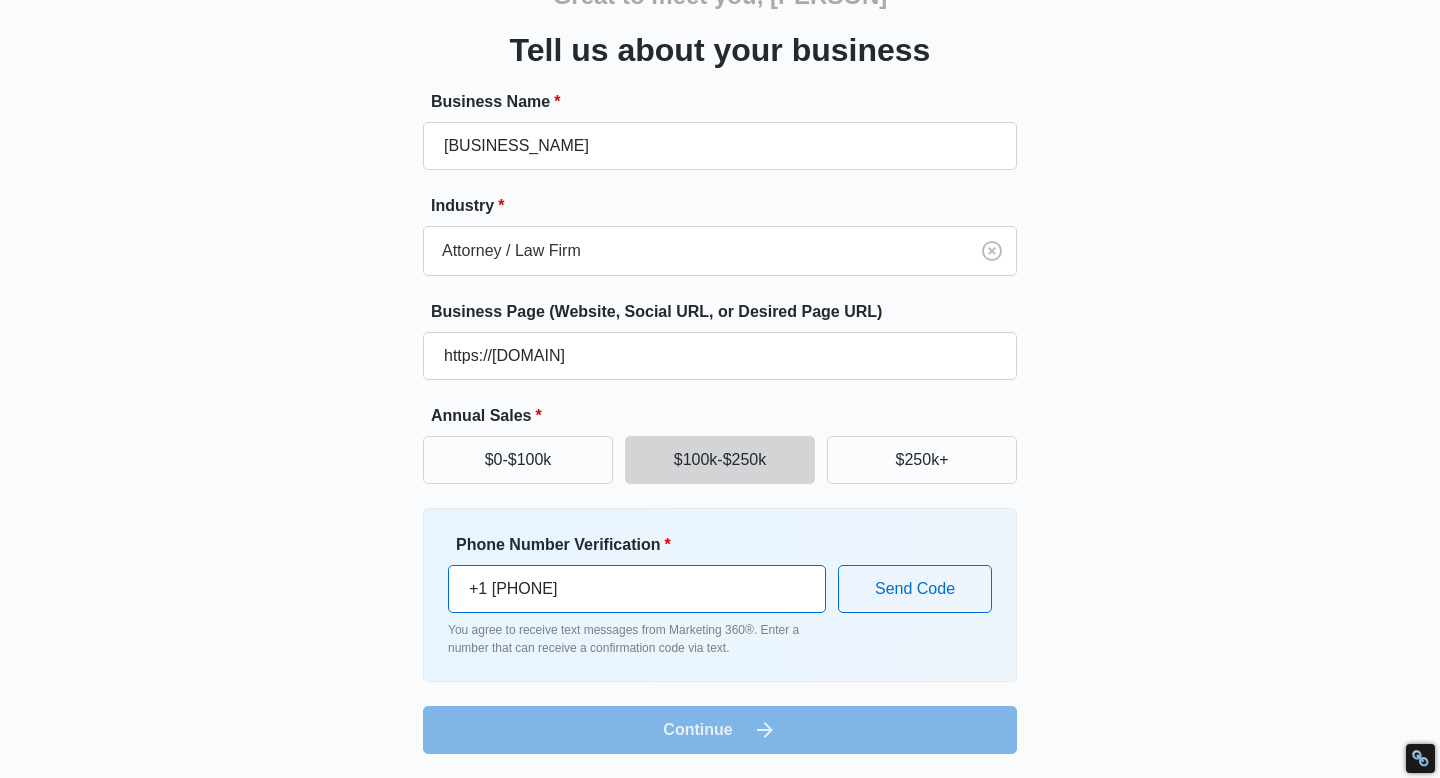 click on "+1 [PHONE]" at bounding box center [637, 589] 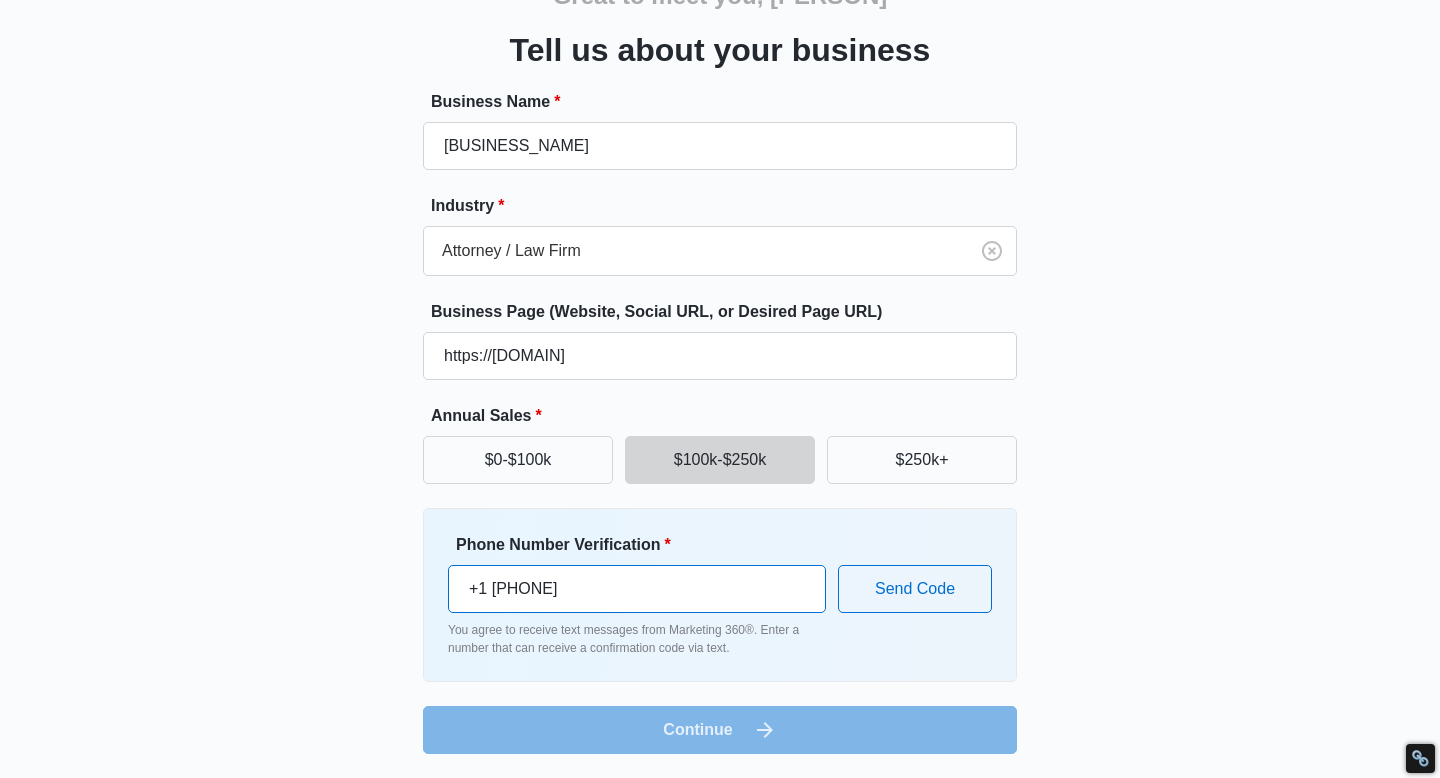 type on "+1 [PHONE]" 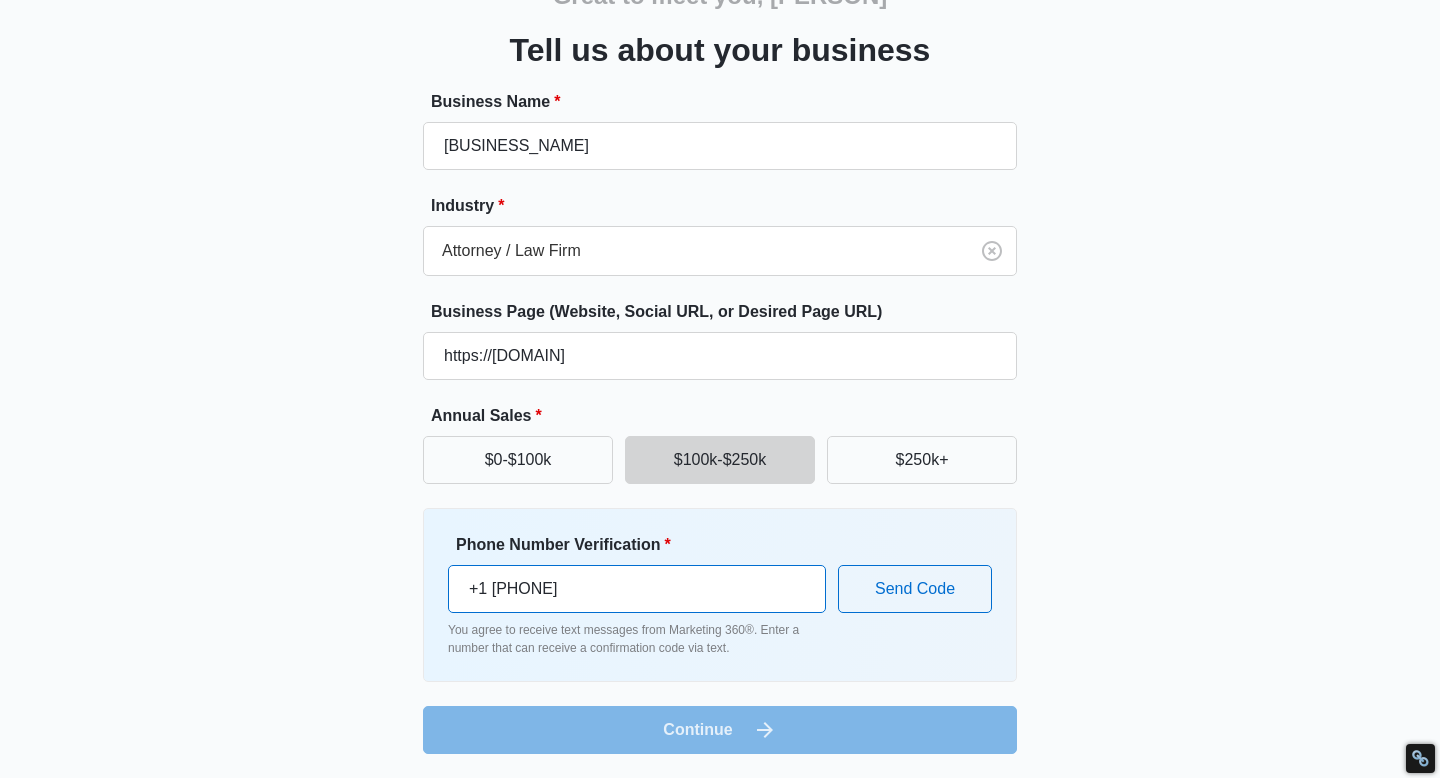 click on "+1 [PHONE]" at bounding box center [637, 589] 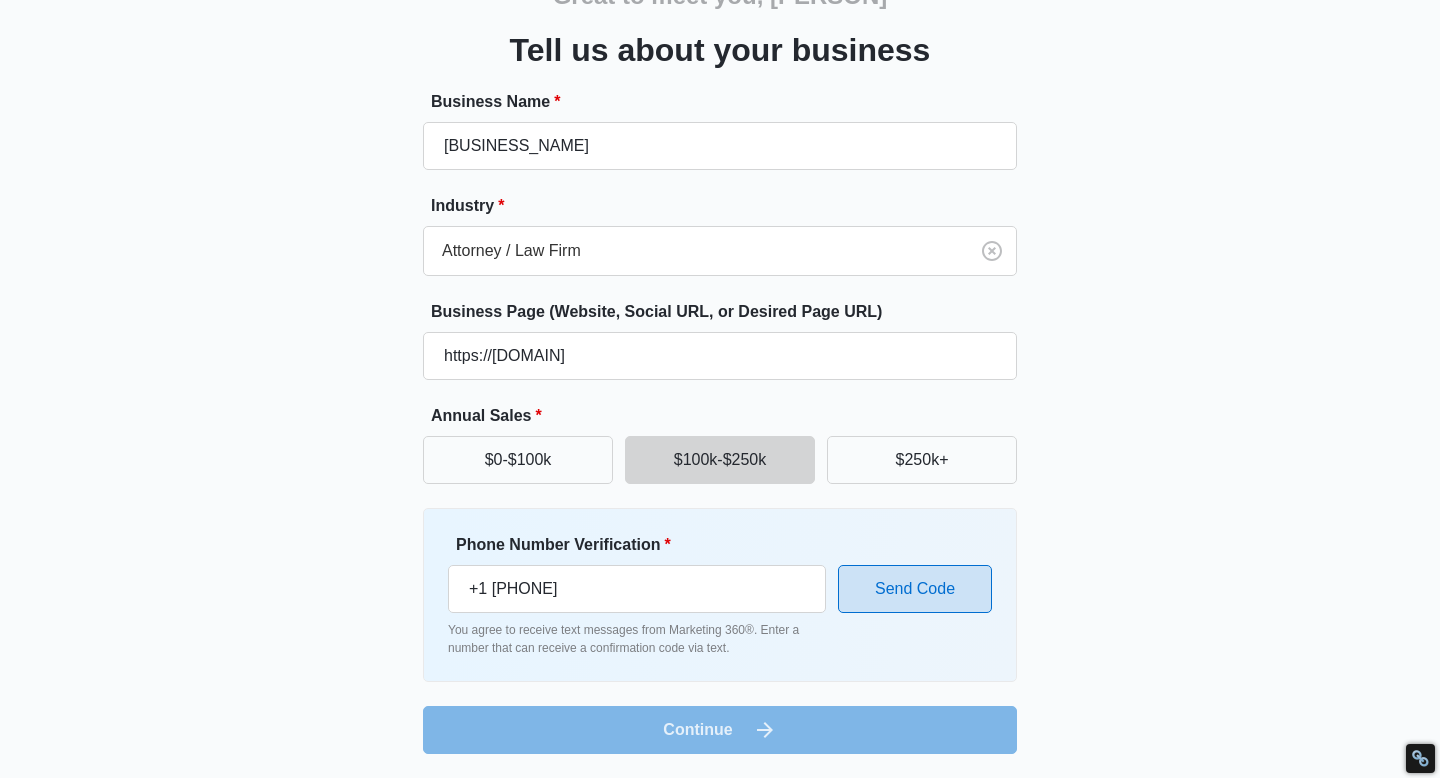 click on "Send Code" at bounding box center [915, 589] 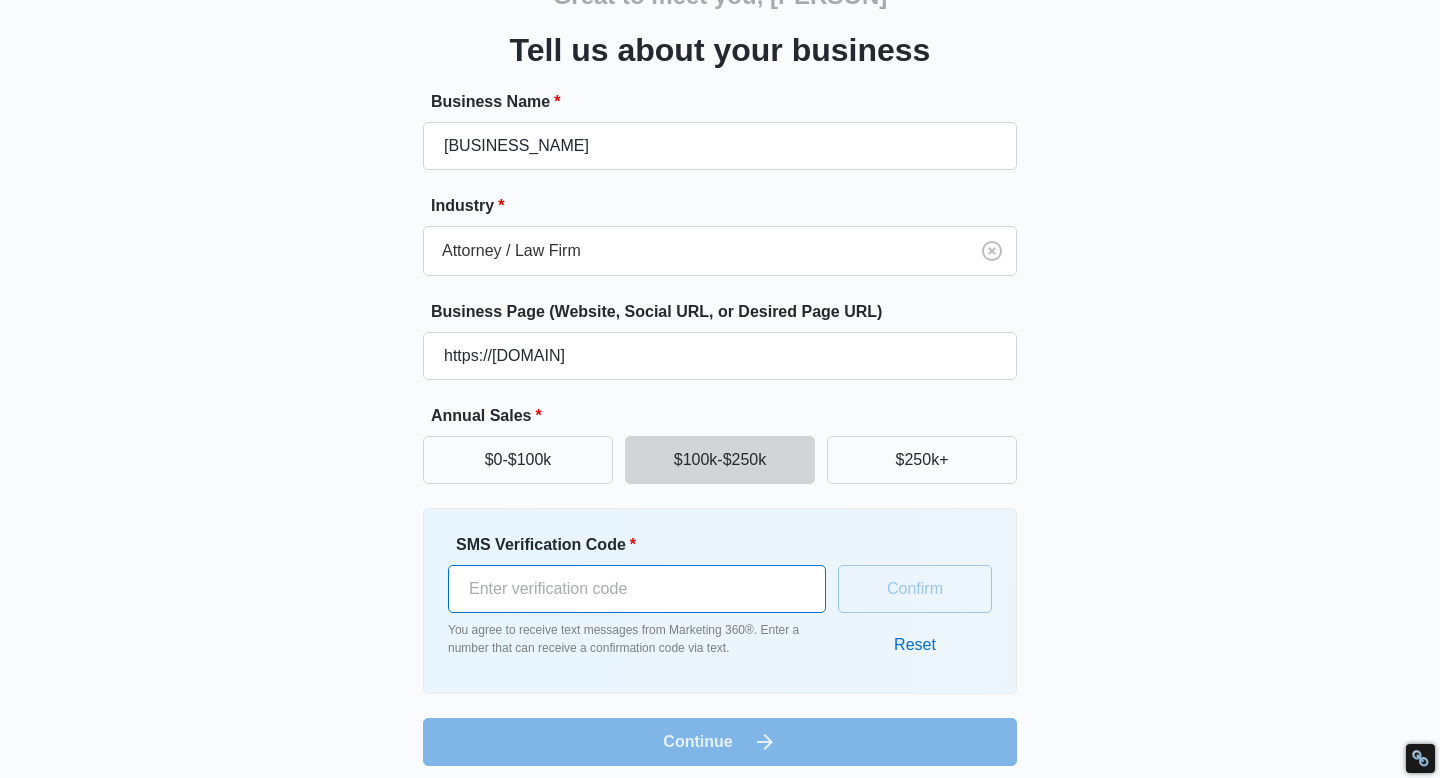 click on "SMS Verification Code *" at bounding box center [637, 589] 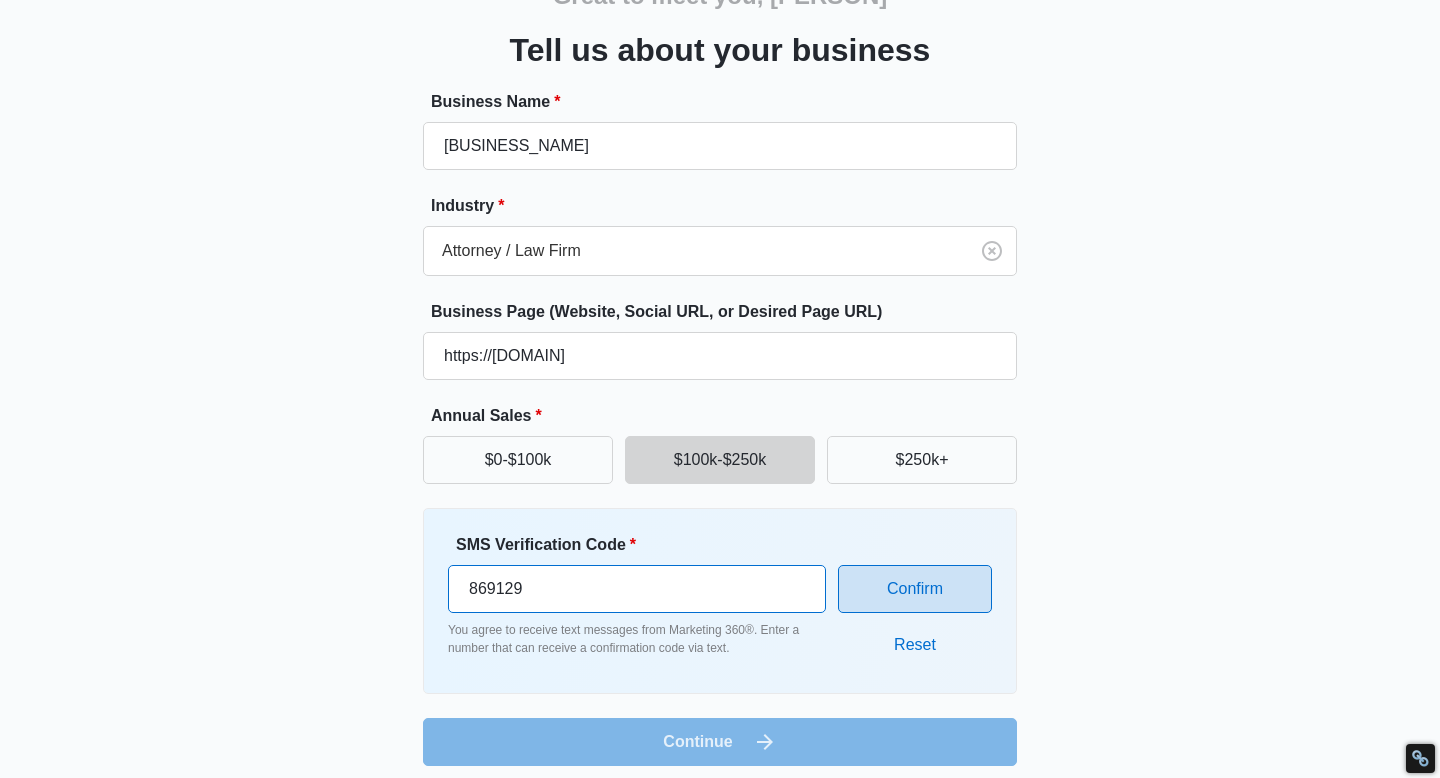 type on "869129" 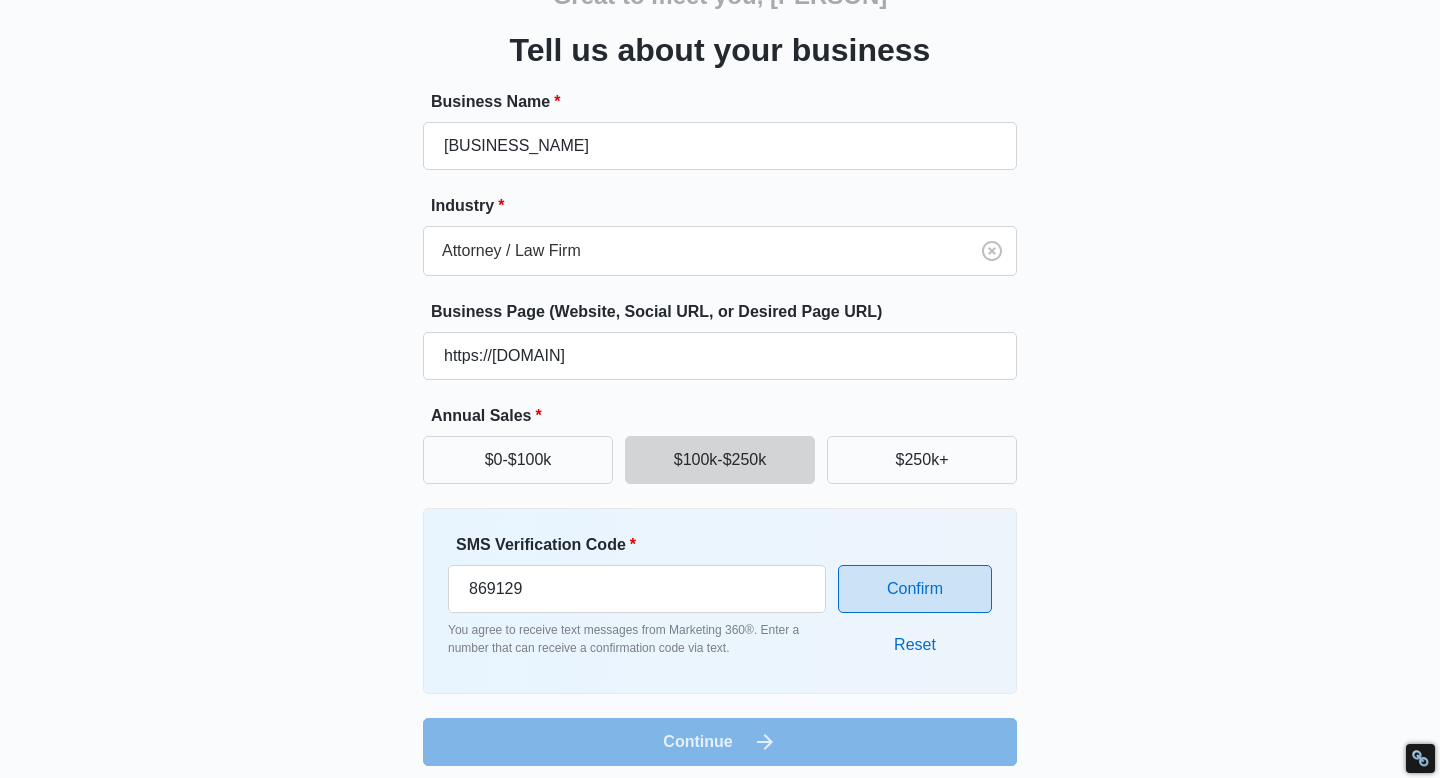 click on "Confirm" at bounding box center (915, 589) 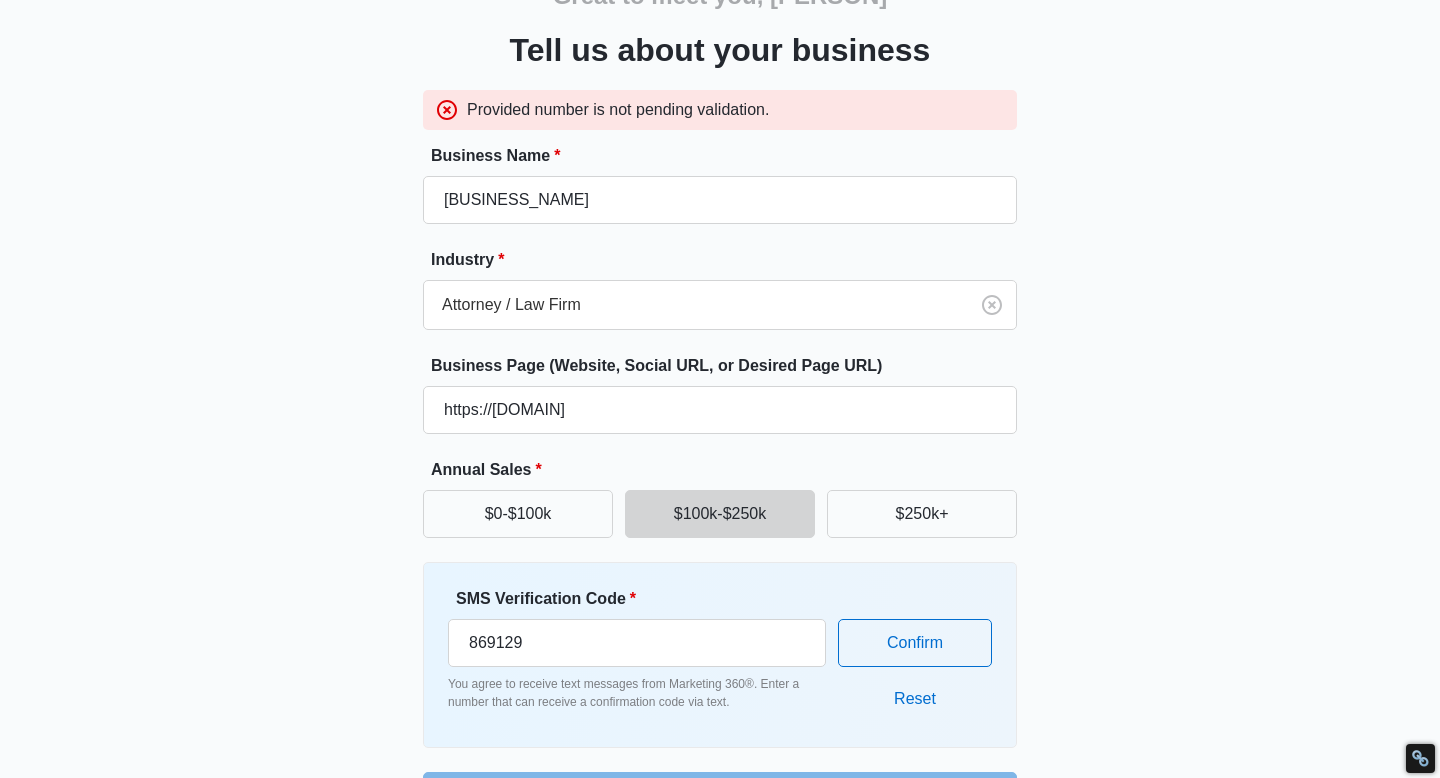 scroll, scrollTop: 184, scrollLeft: 0, axis: vertical 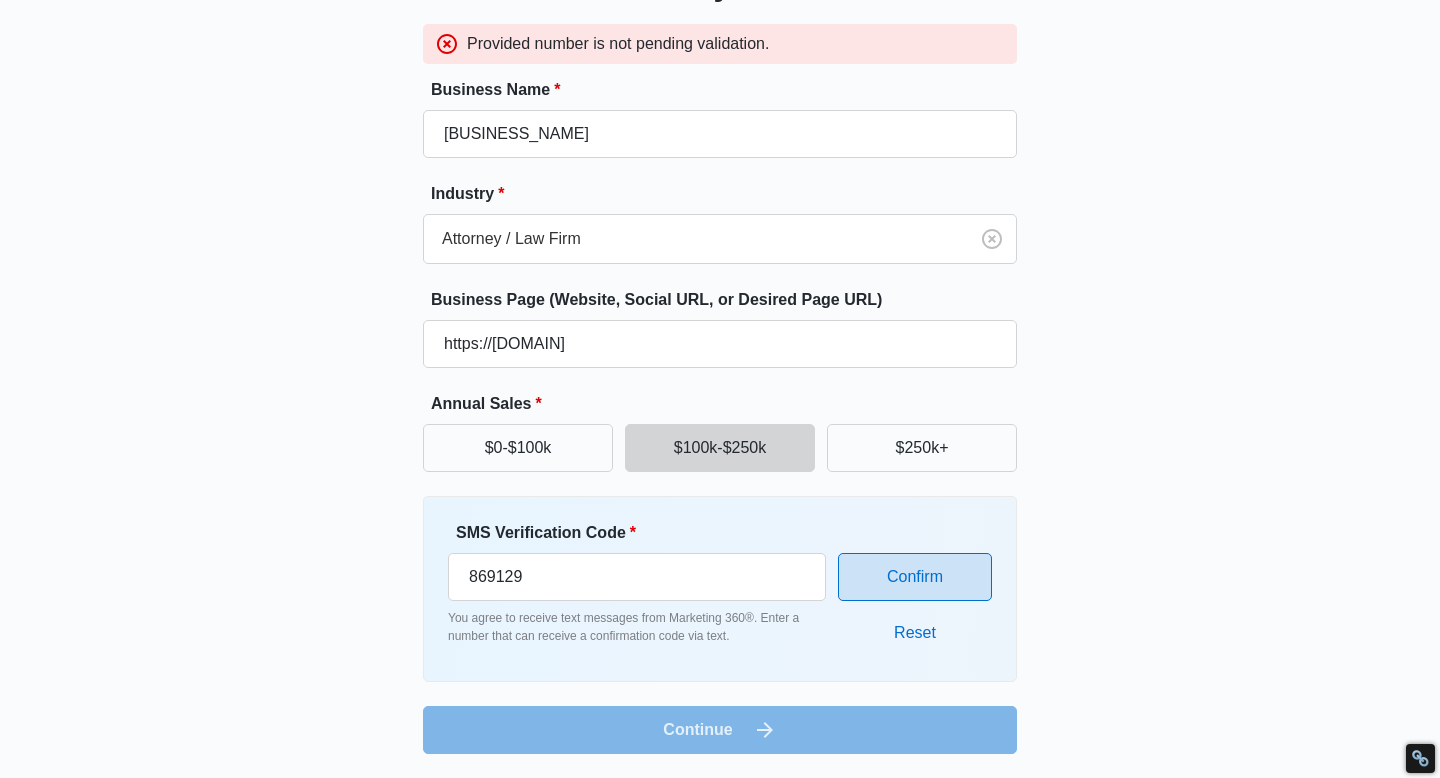 click on "Confirm" at bounding box center [915, 577] 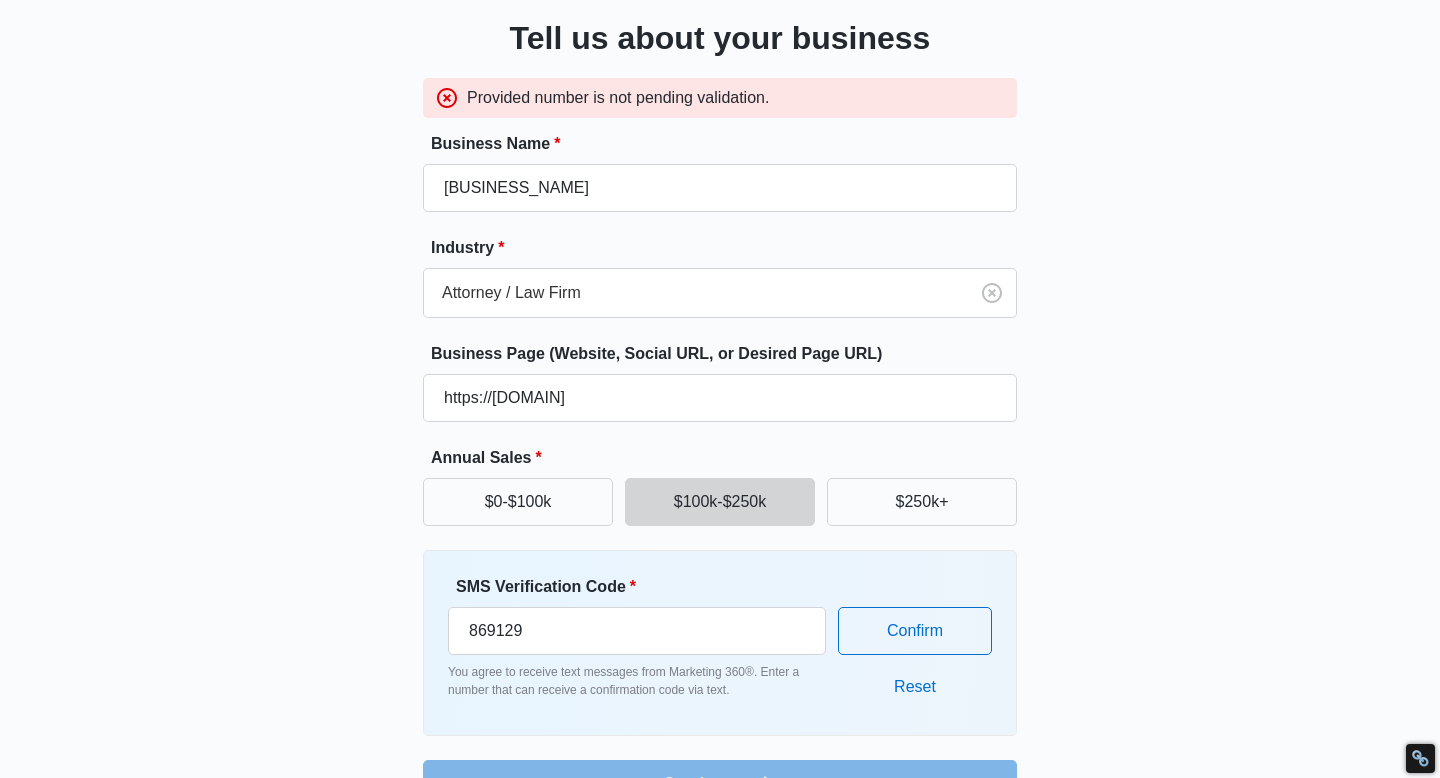 scroll, scrollTop: 184, scrollLeft: 0, axis: vertical 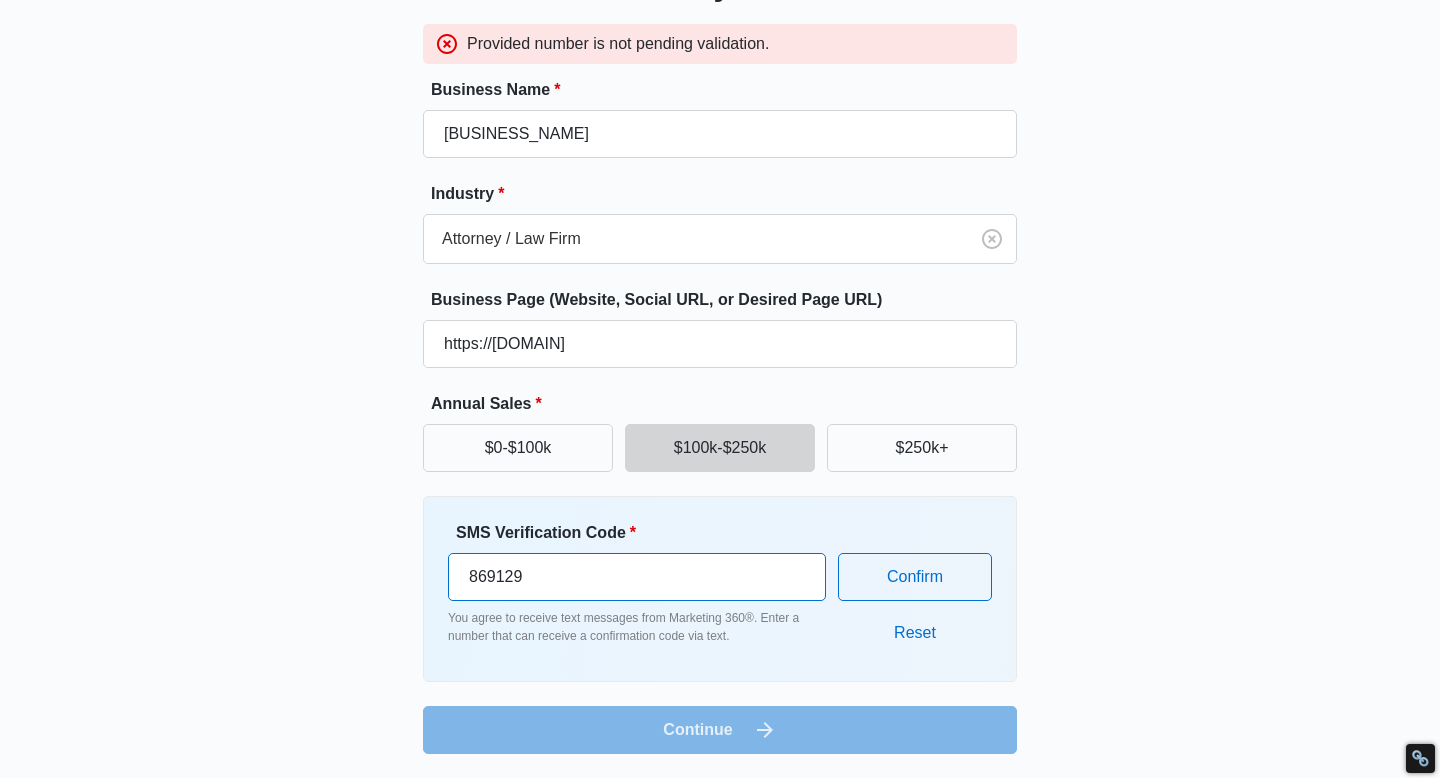 click on "869129" at bounding box center (637, 577) 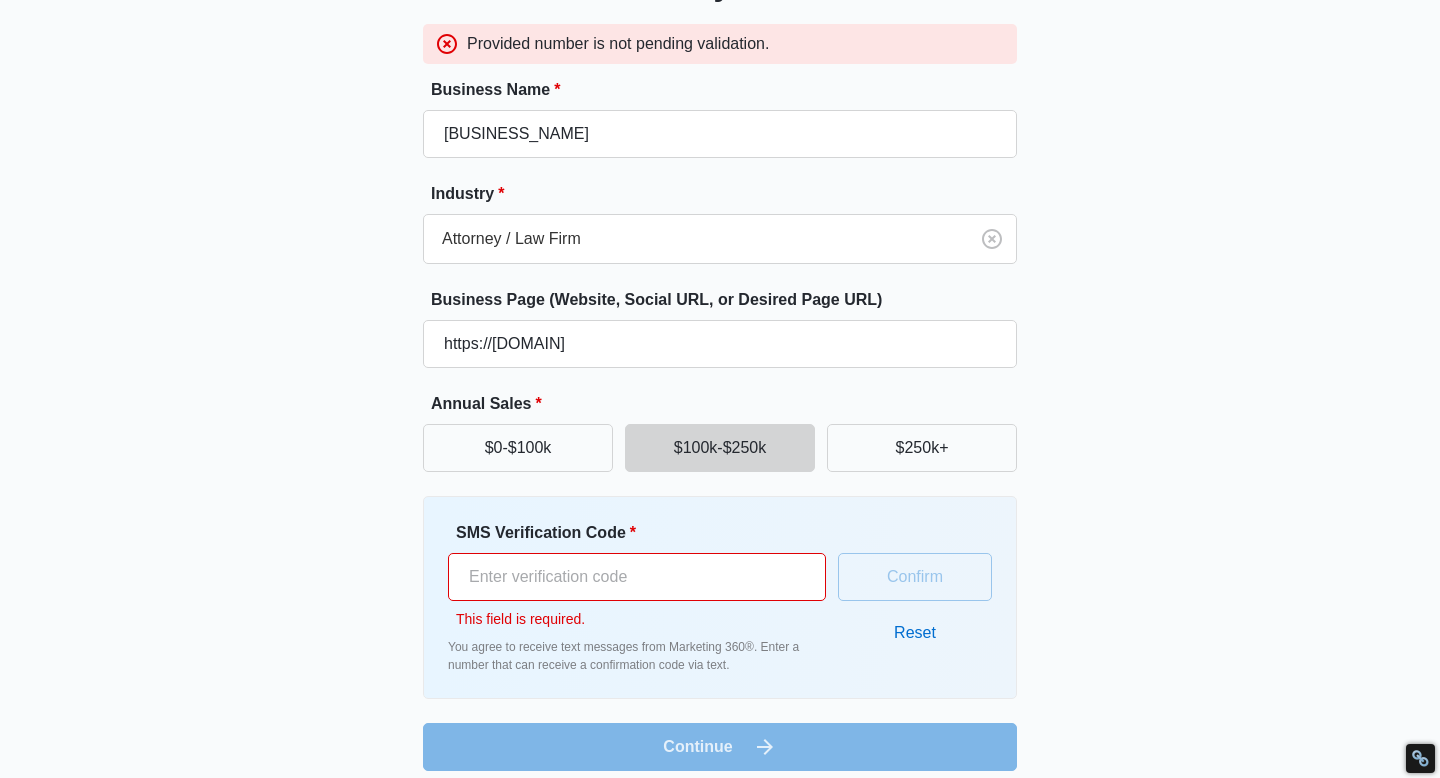 click on "SMS Verification Code *" at bounding box center [637, 577] 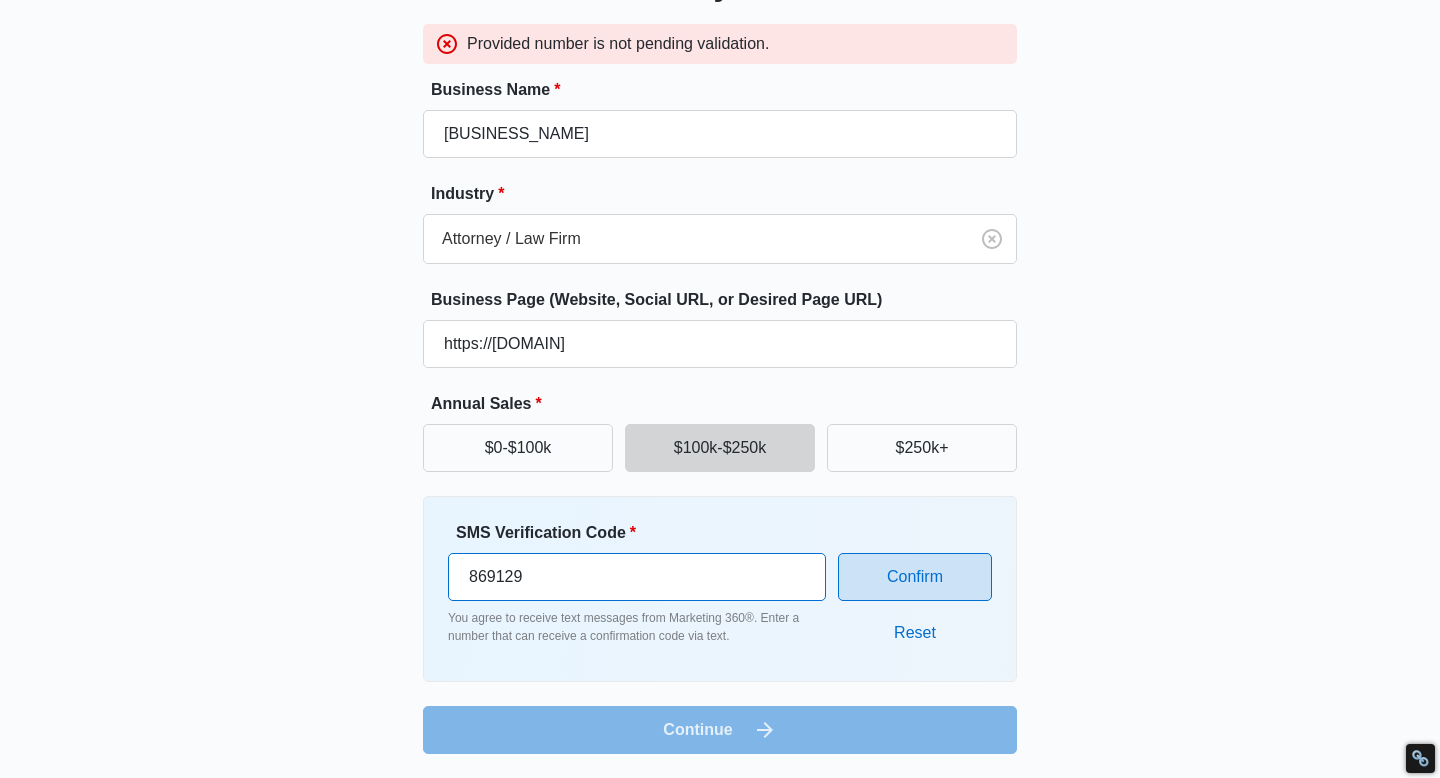 type on "869129" 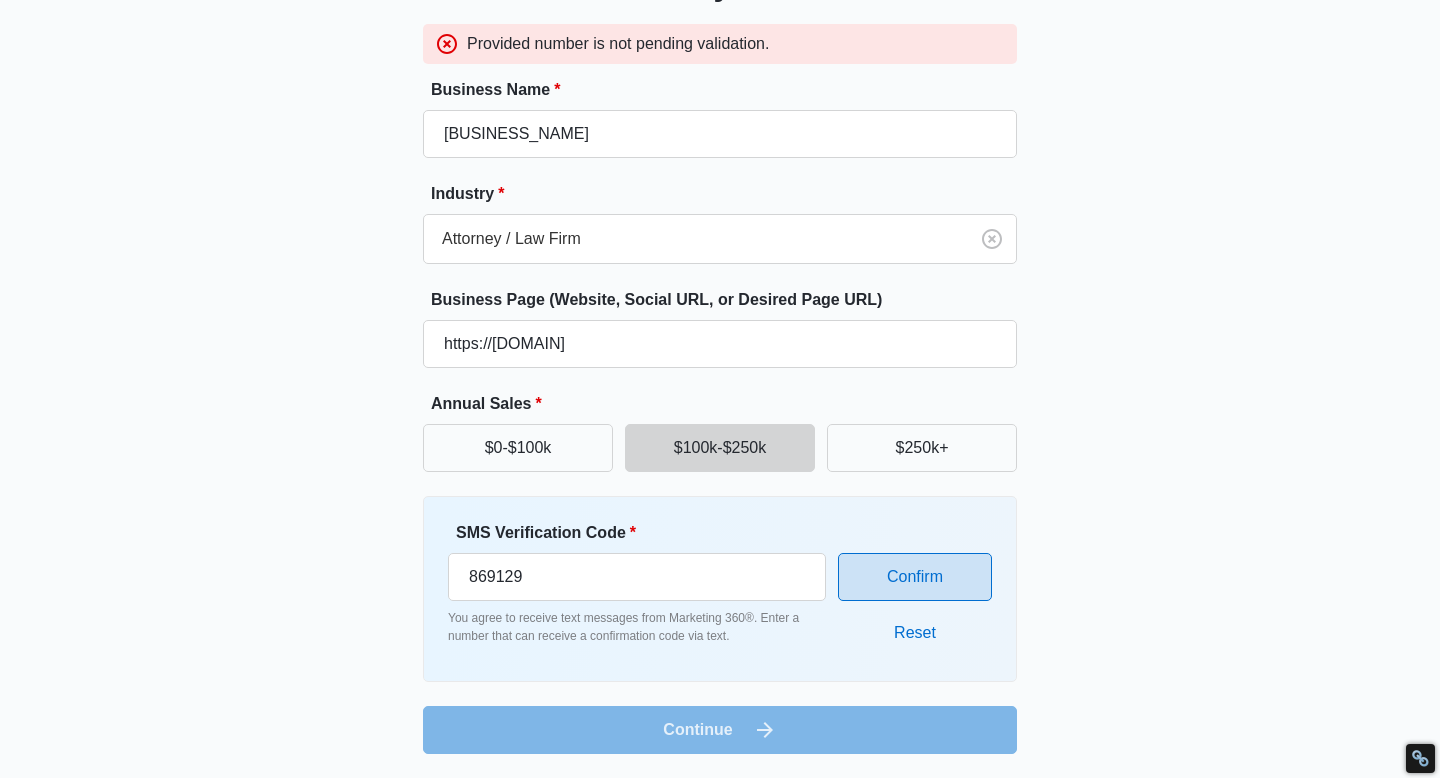 click on "Confirm" at bounding box center (915, 577) 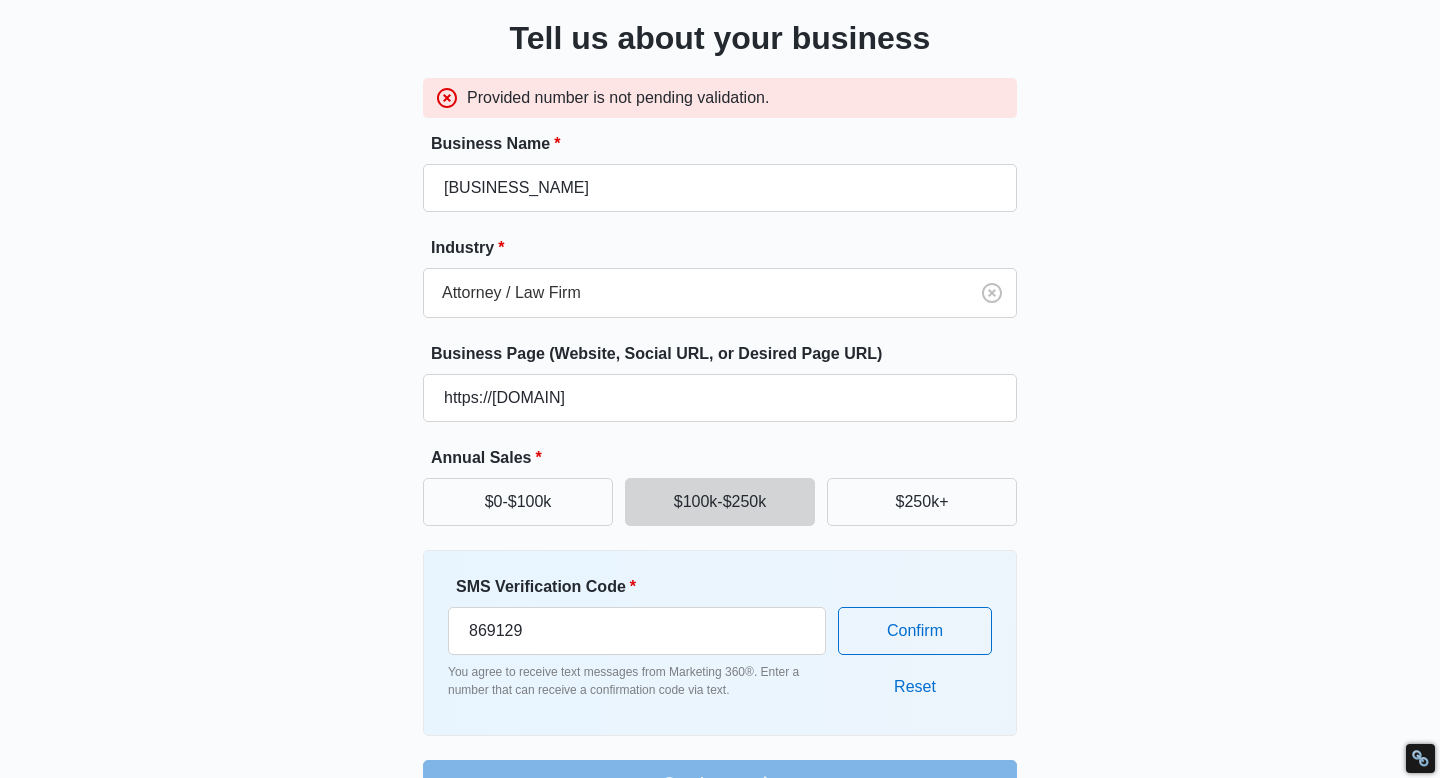 scroll, scrollTop: 184, scrollLeft: 0, axis: vertical 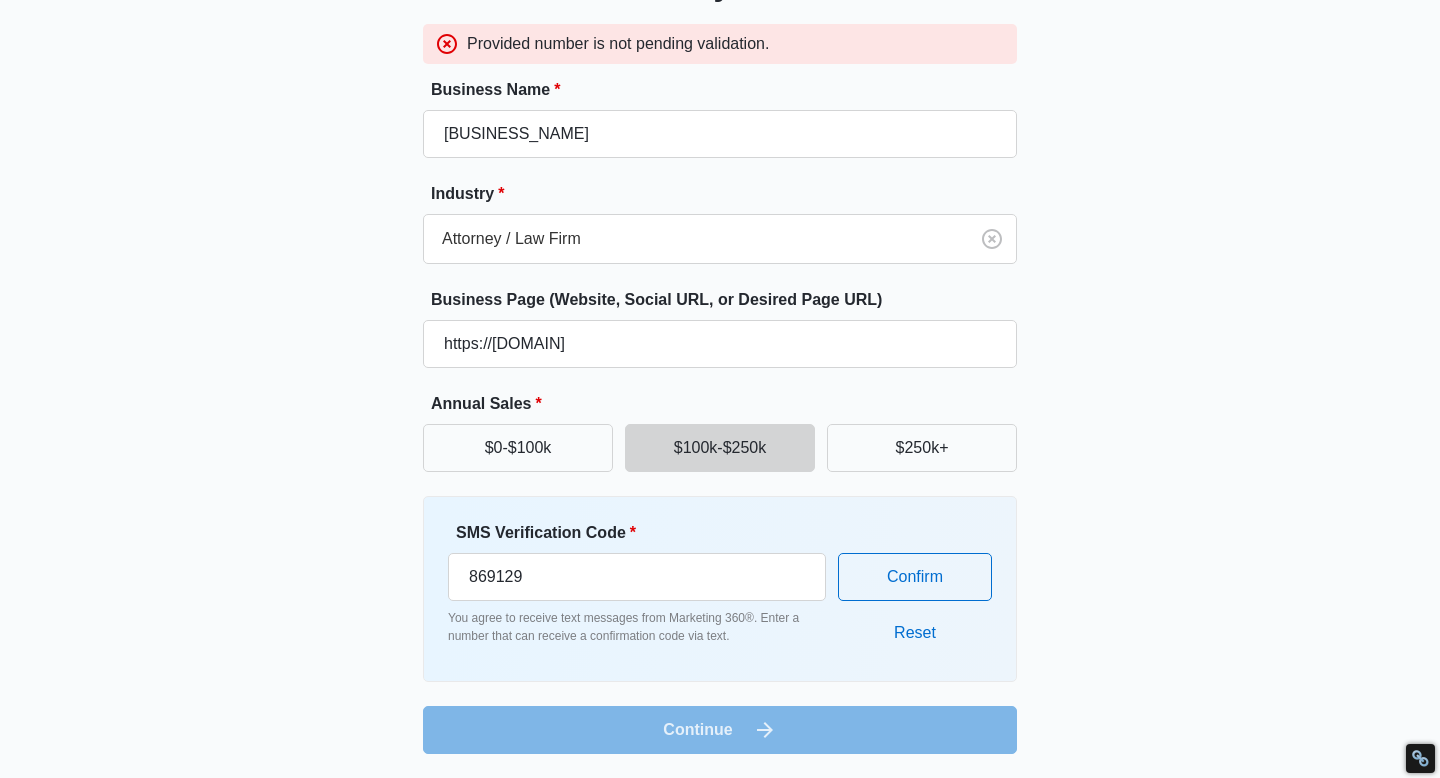 click on "Provided number is not pending validation." at bounding box center (618, 44) 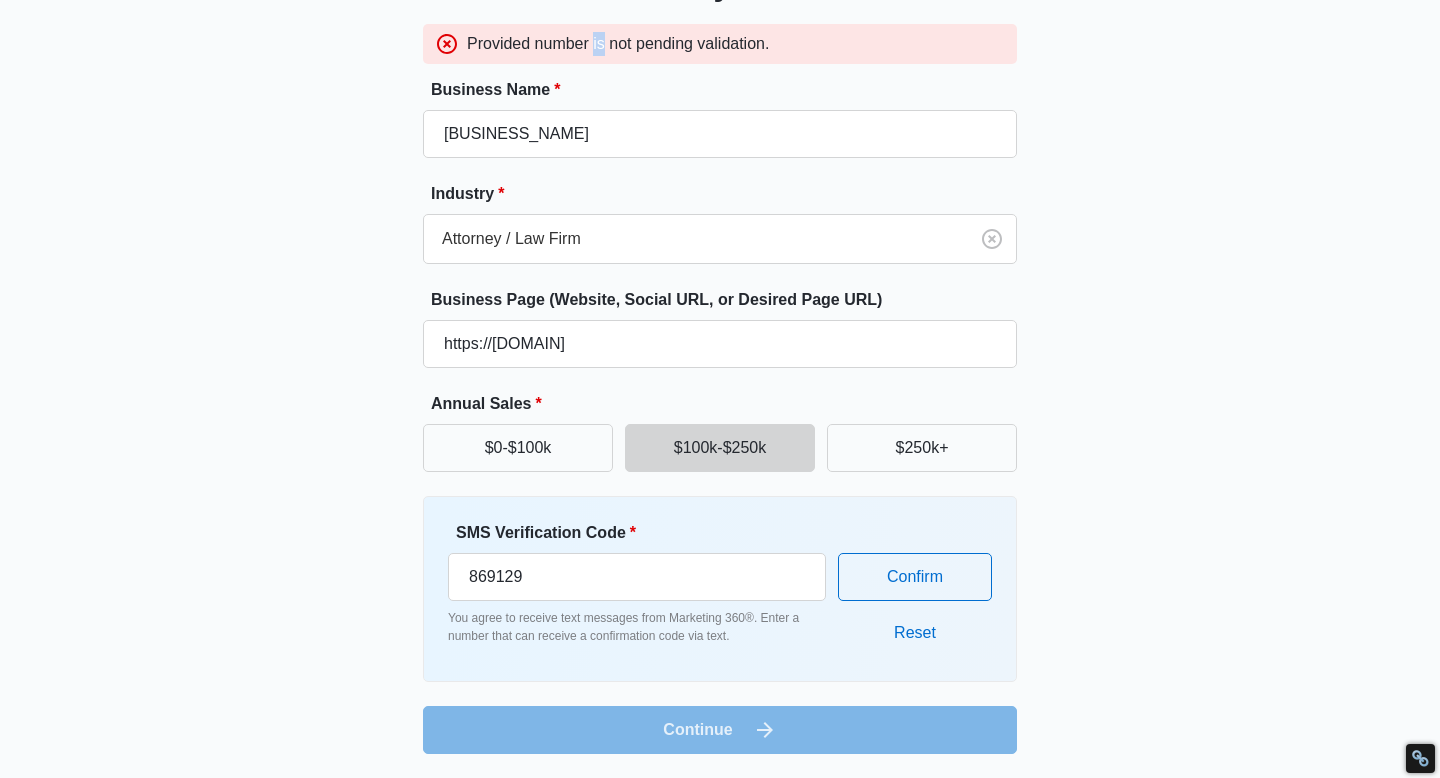 click on "Provided number is not pending validation." at bounding box center [618, 44] 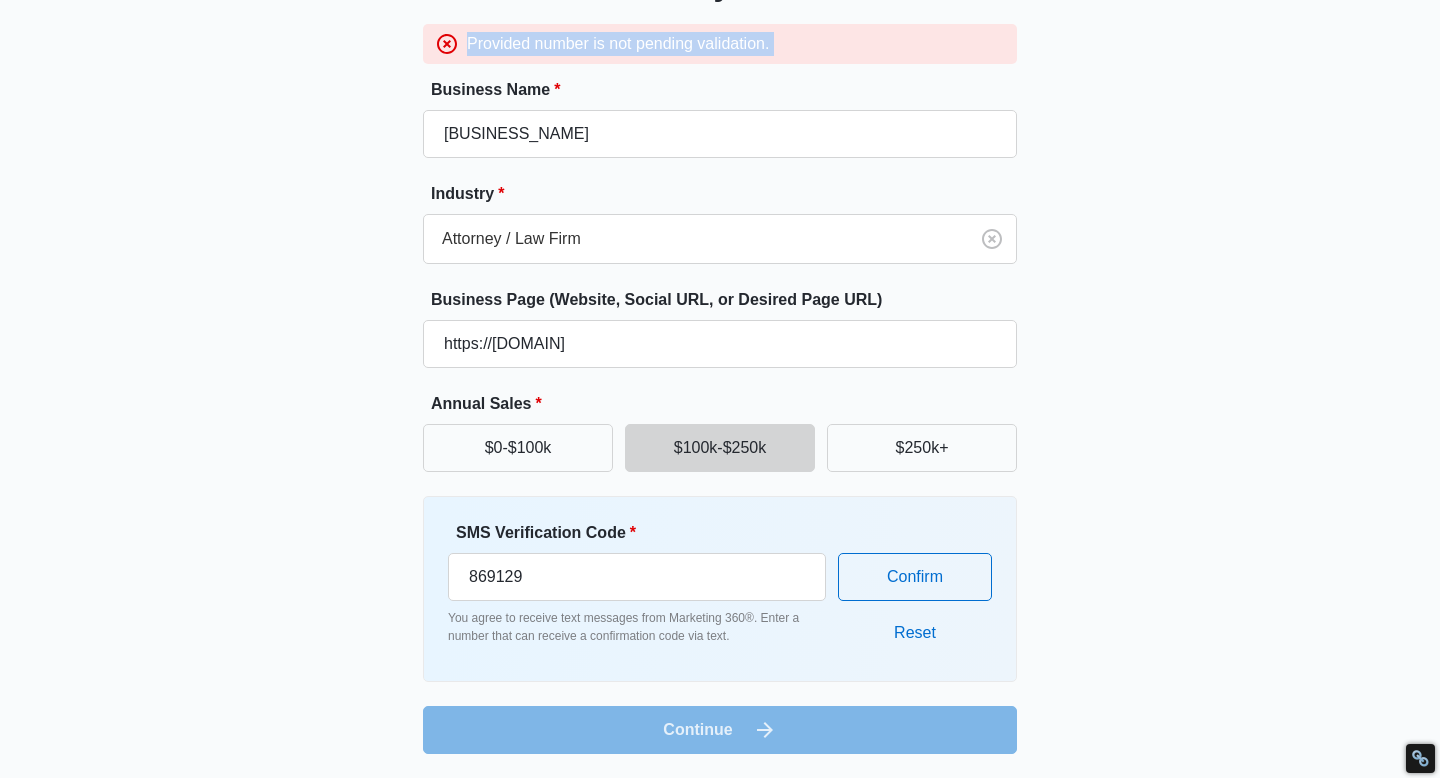 click on "Provided number is not pending validation." at bounding box center [618, 44] 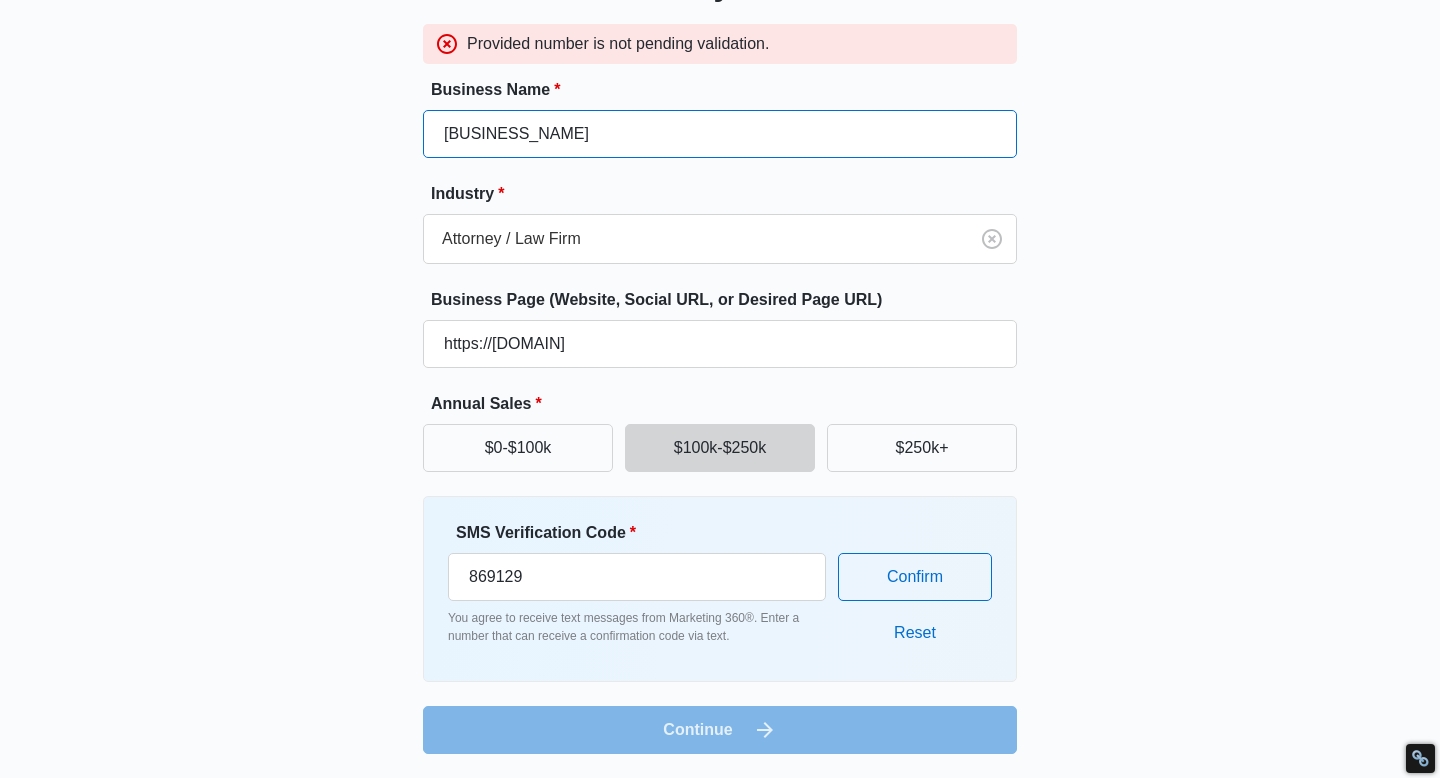 click on "[BUSINESS_NAME]" at bounding box center [720, 134] 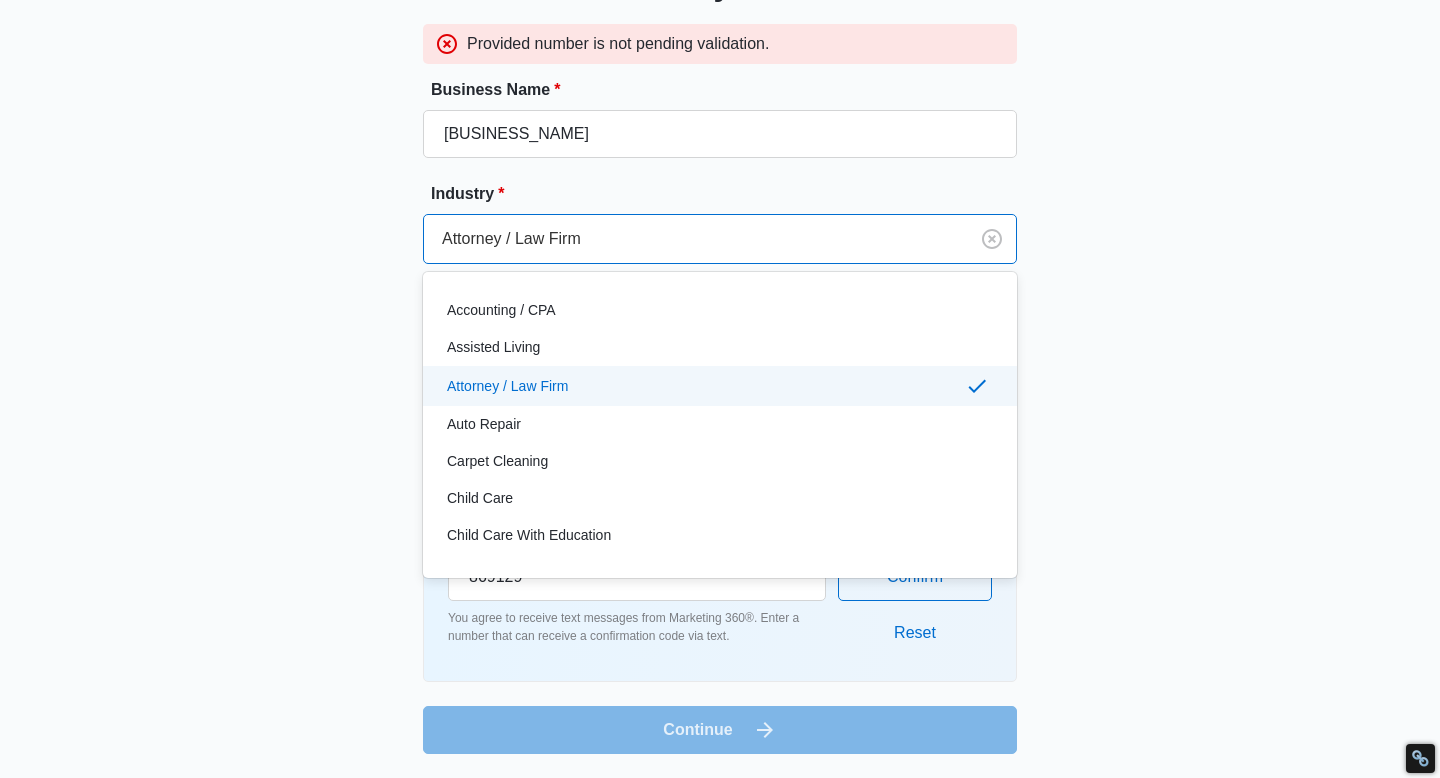 click at bounding box center (692, 239) 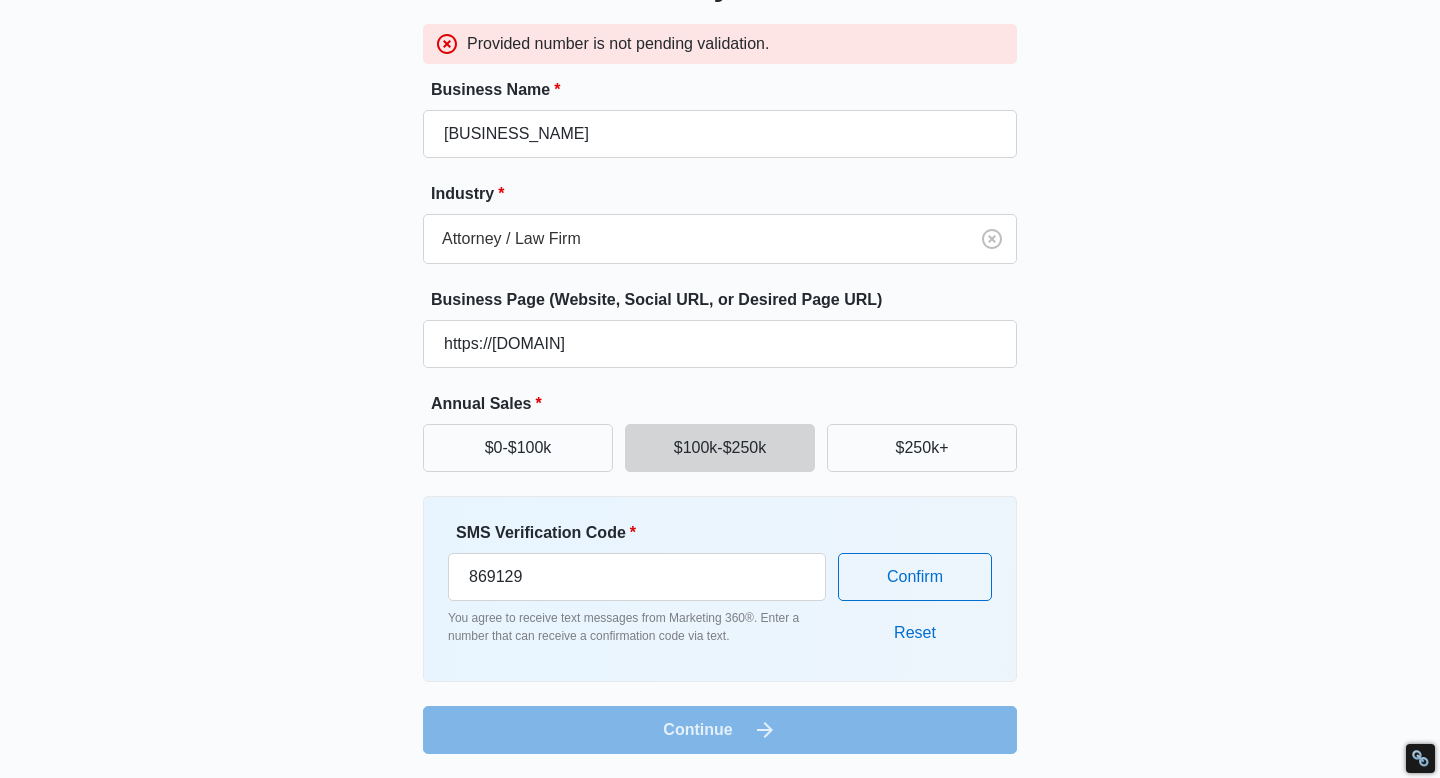 click on "$100k-$250k" at bounding box center (720, 448) 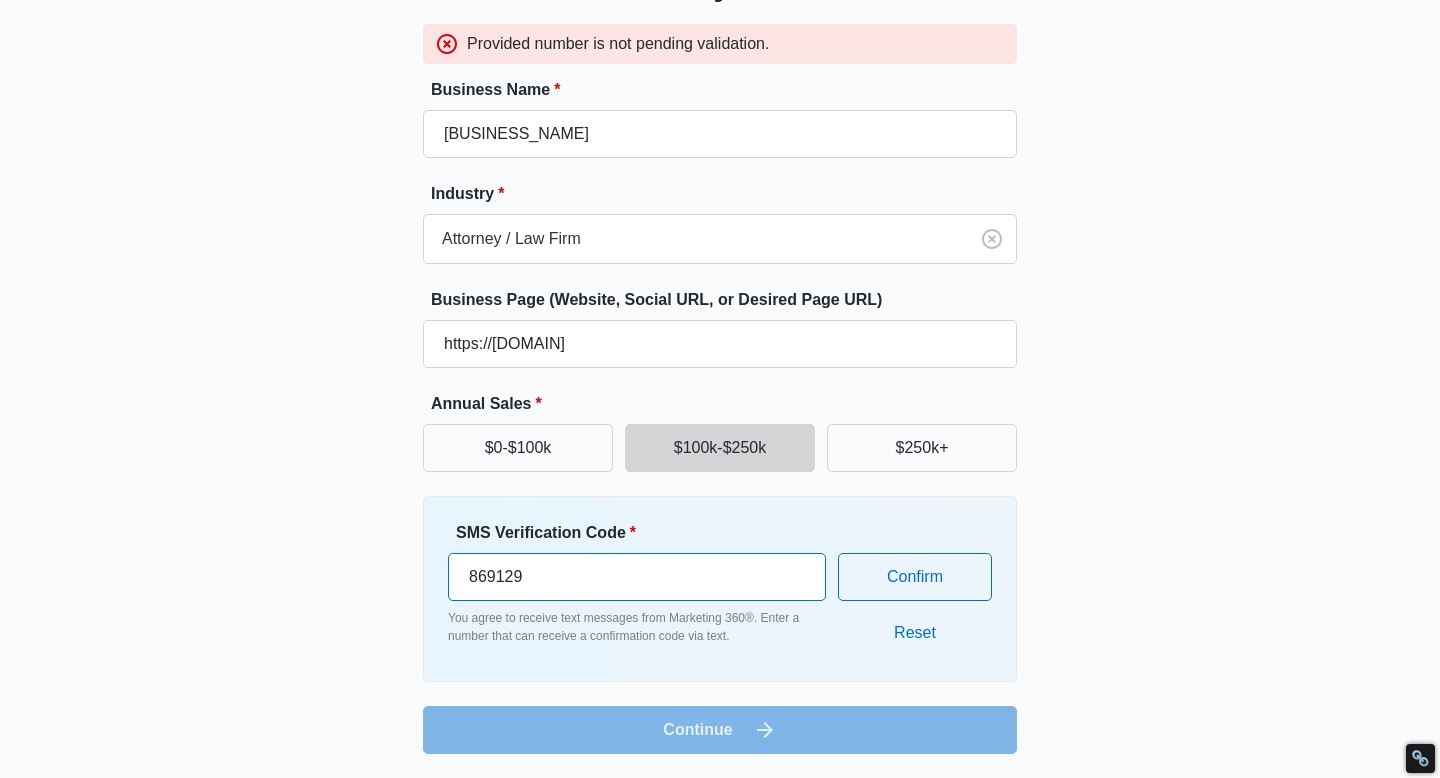 click on "869129" at bounding box center [637, 577] 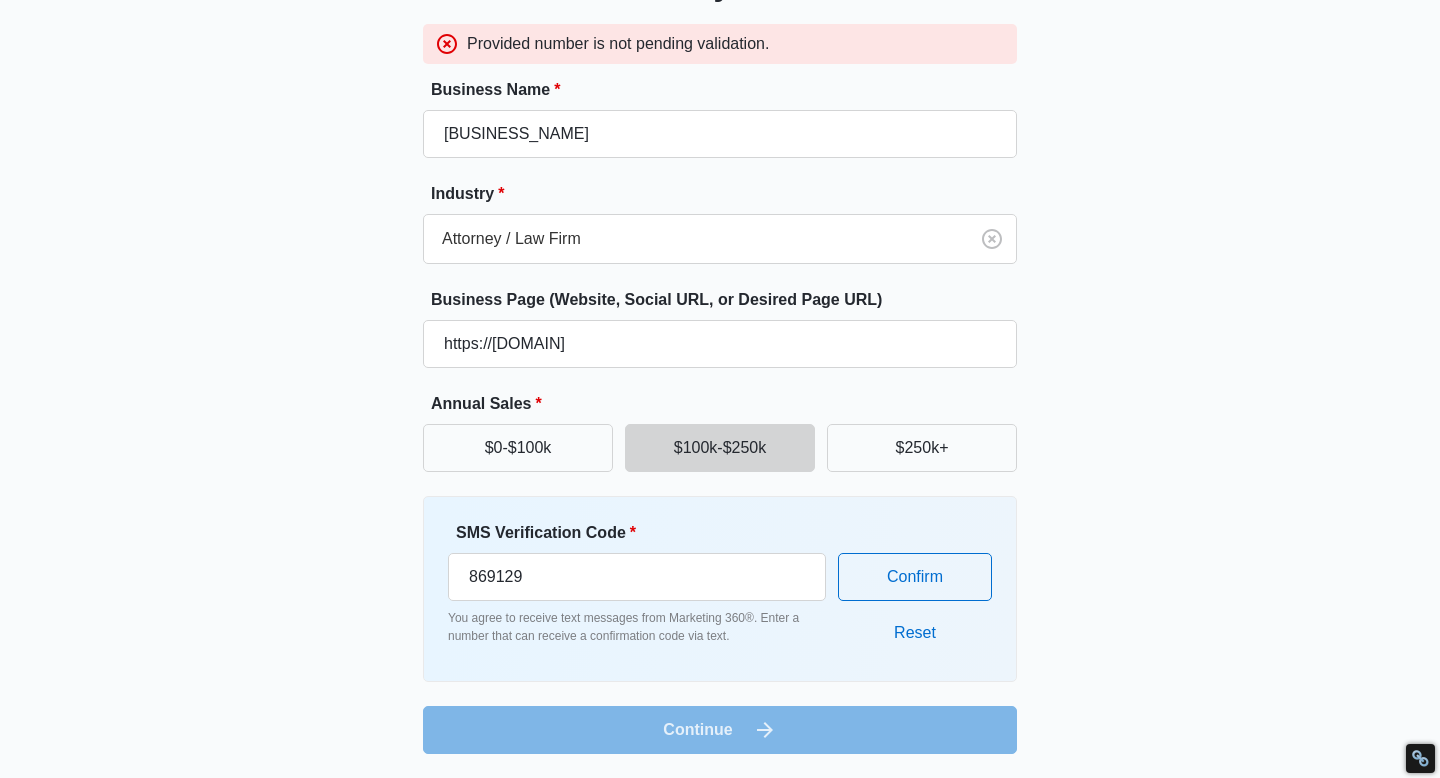 click on "You agree to receive text messages from Marketing 360®. Enter a number that can receive a confirmation code via text." at bounding box center (637, 627) 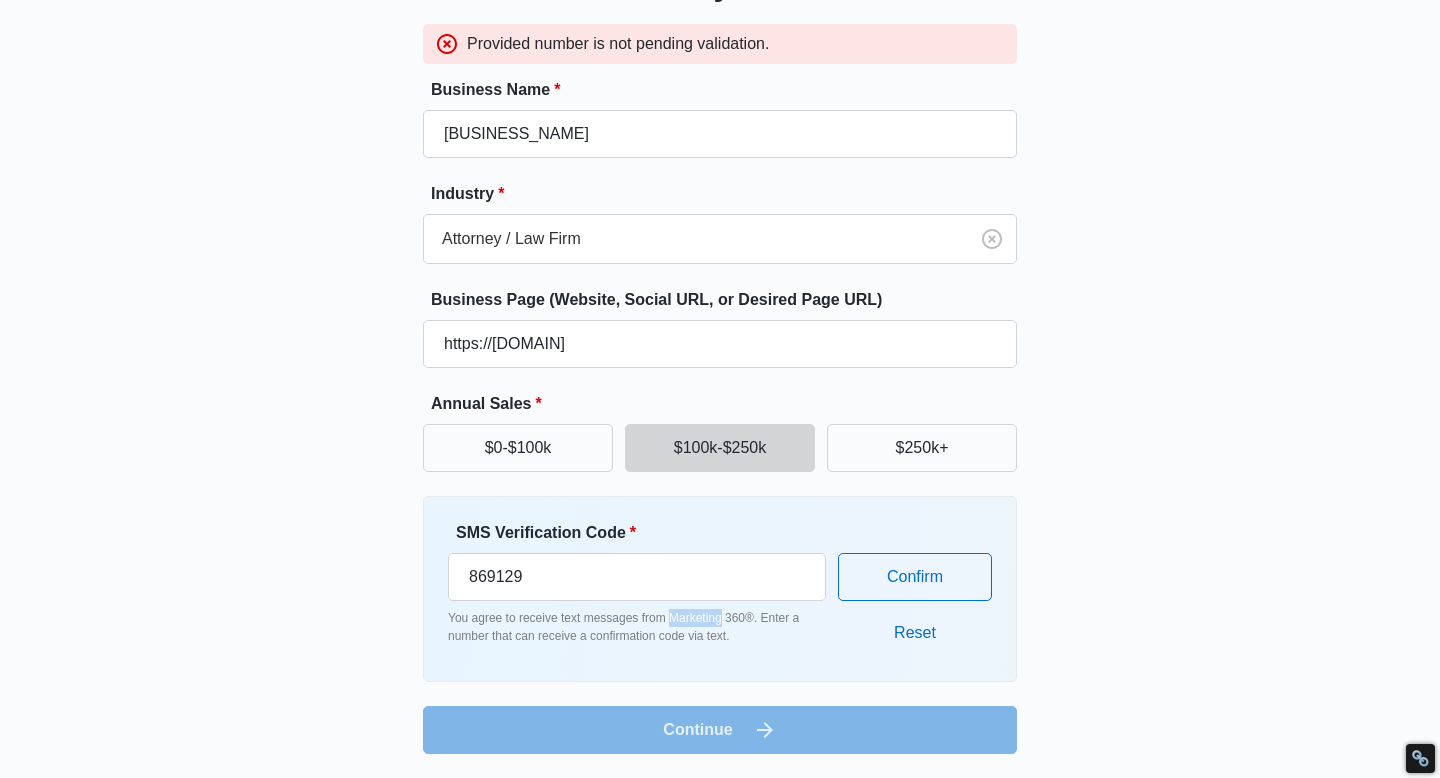 click on "You agree to receive text messages from Marketing 360®. Enter a number that can receive a confirmation code via text." at bounding box center [637, 627] 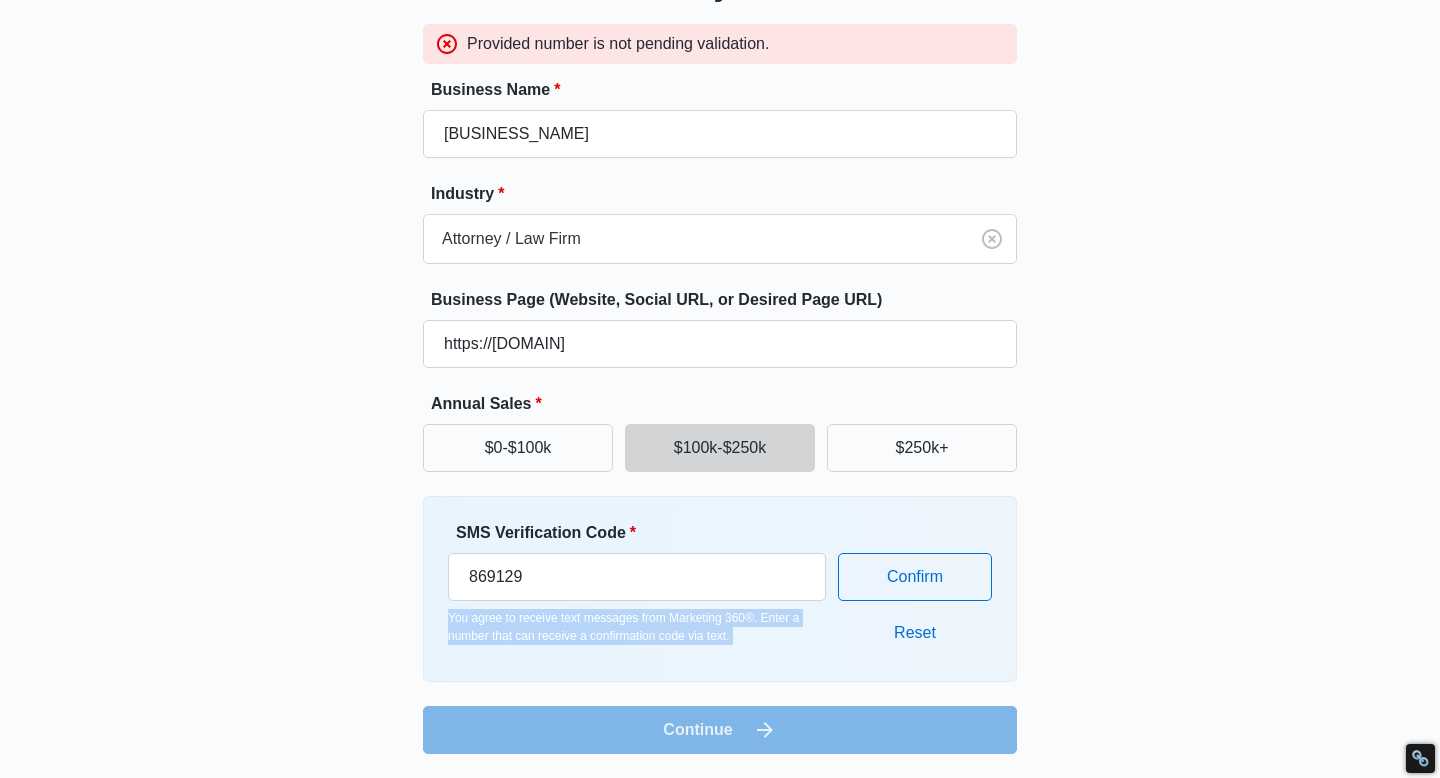 click on "You agree to receive text messages from Marketing 360®. Enter a number that can receive a confirmation code via text." at bounding box center [637, 627] 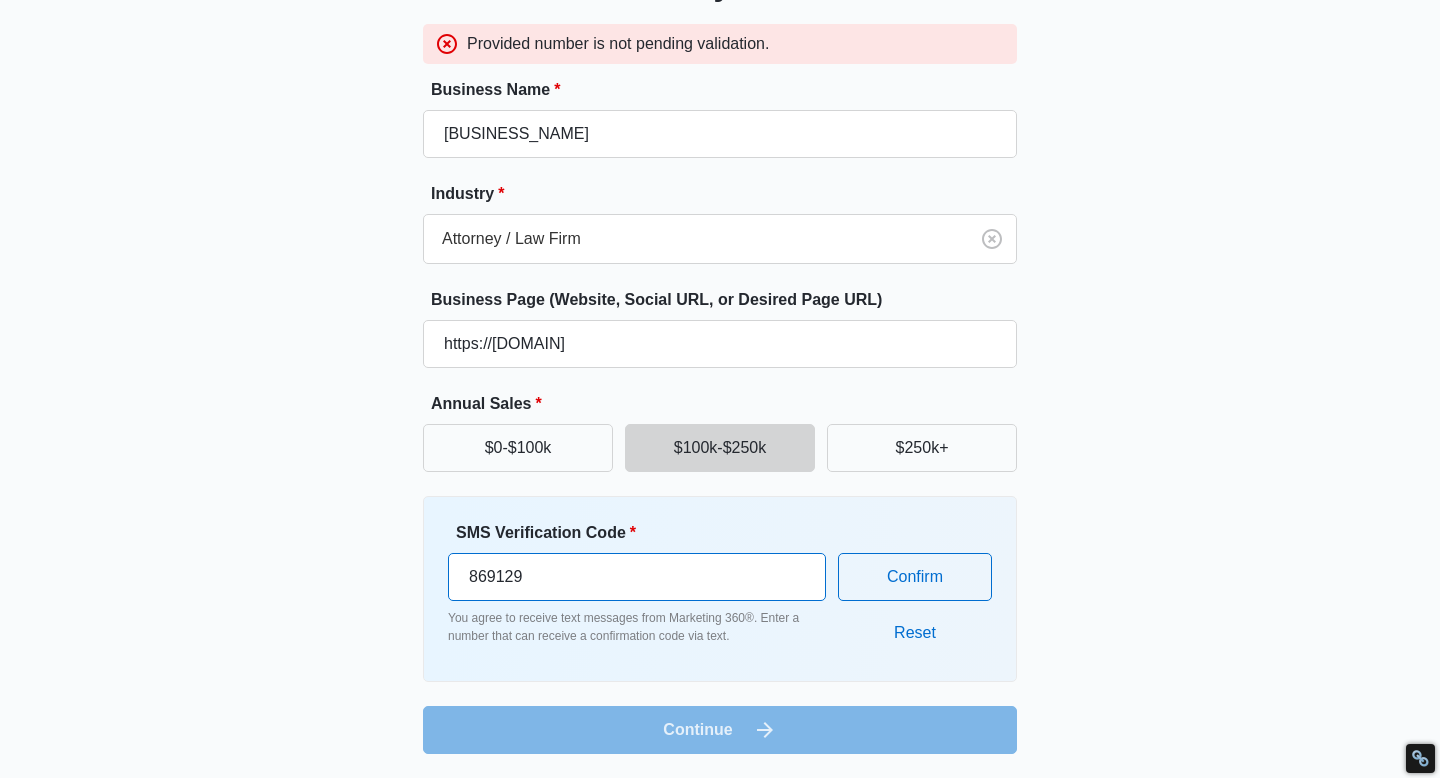 click on "869129" at bounding box center [637, 577] 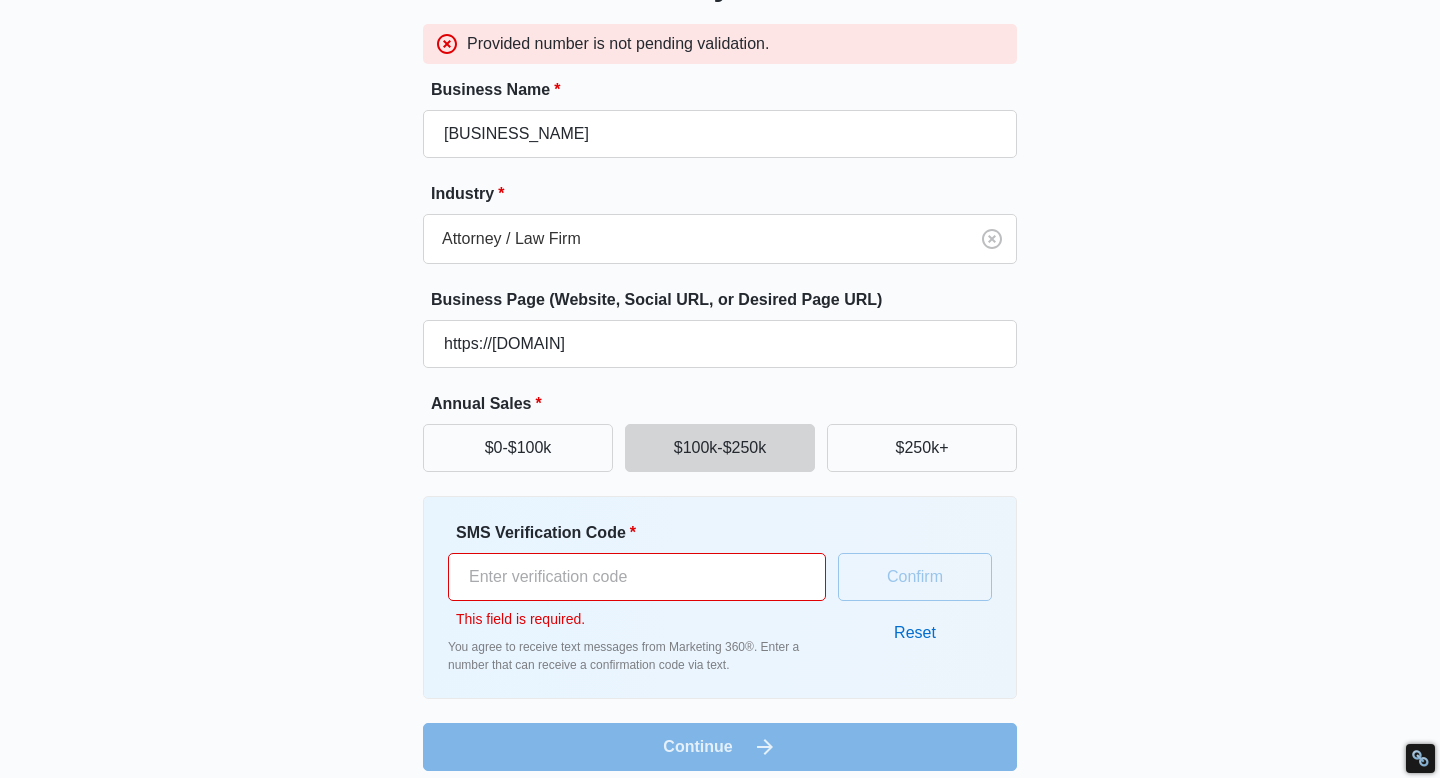 type 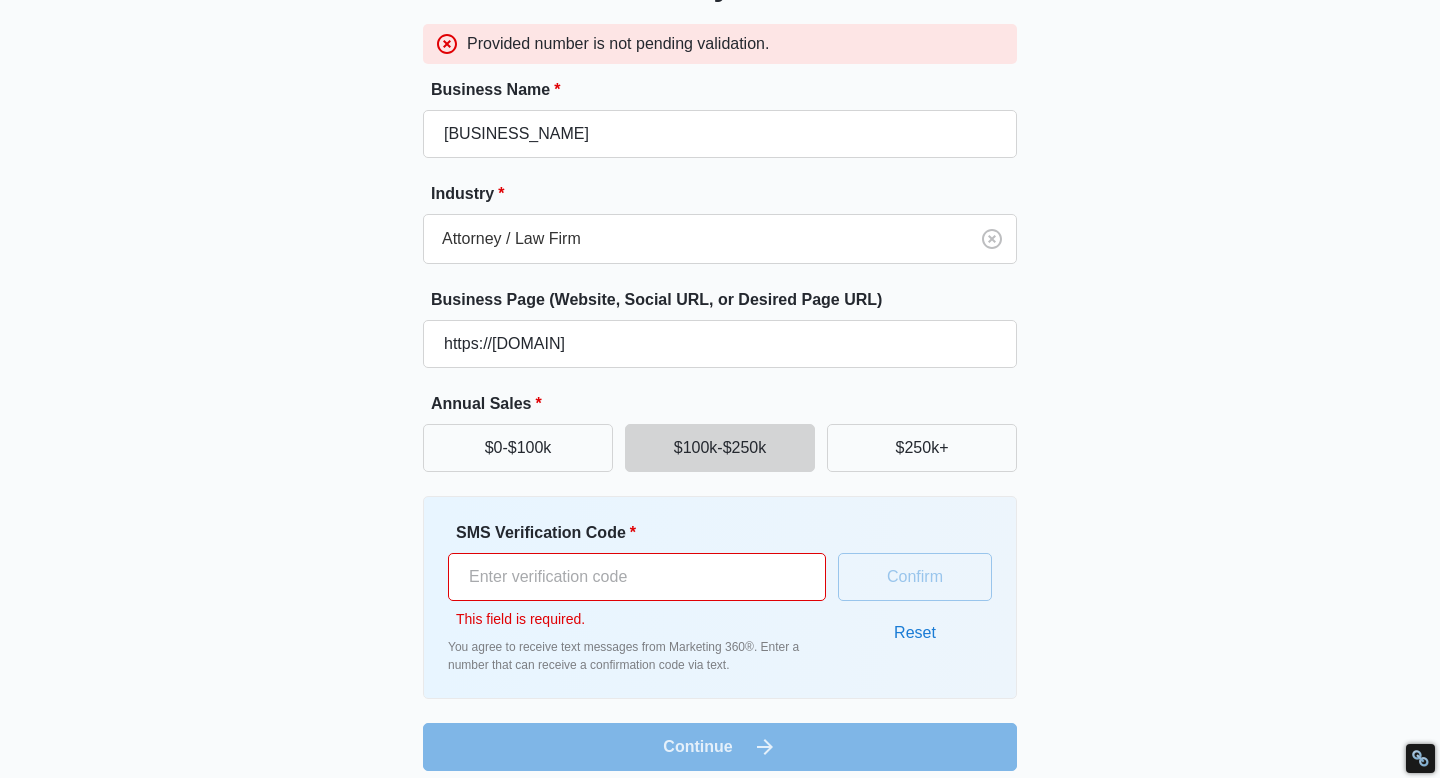 click on "Reset" at bounding box center (915, 633) 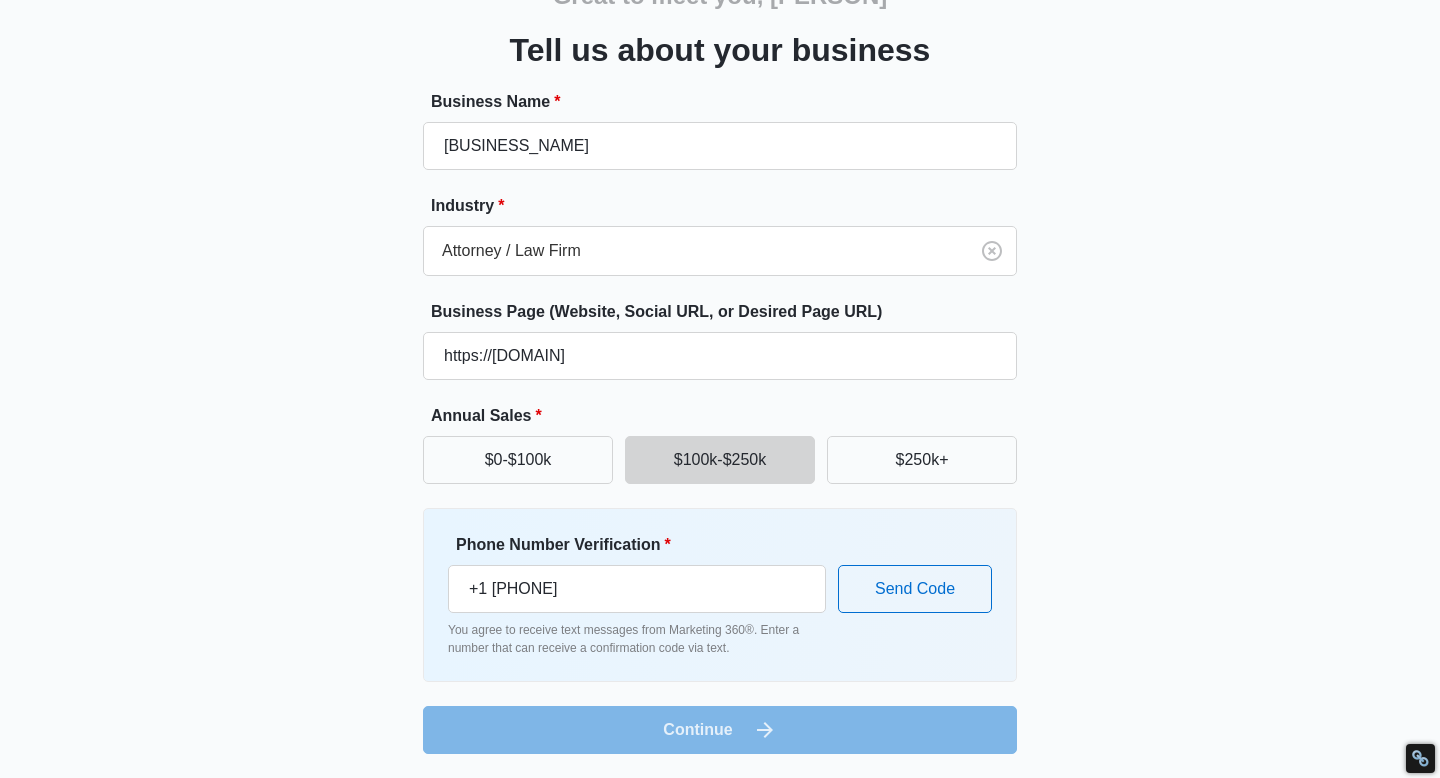 scroll, scrollTop: 118, scrollLeft: 0, axis: vertical 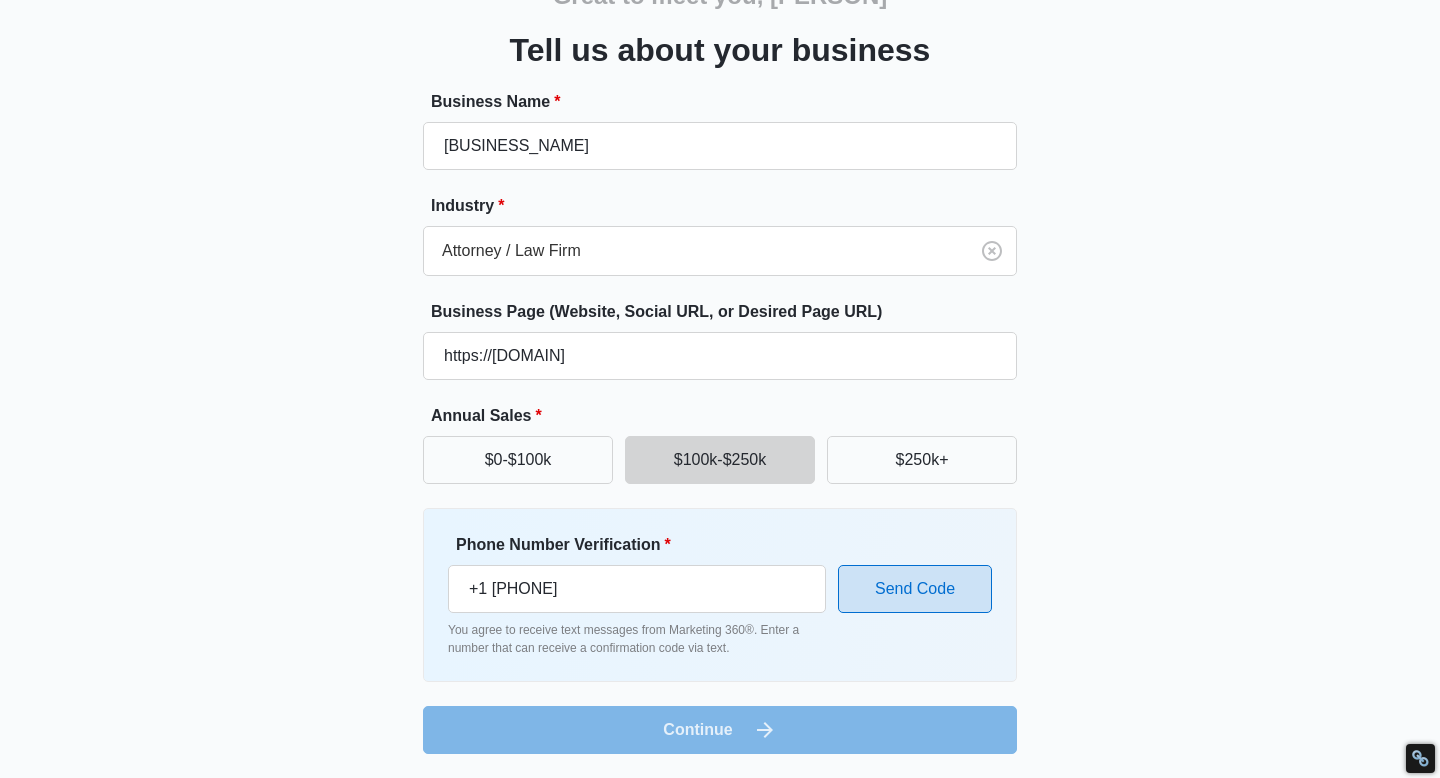 click on "Send Code" at bounding box center (915, 589) 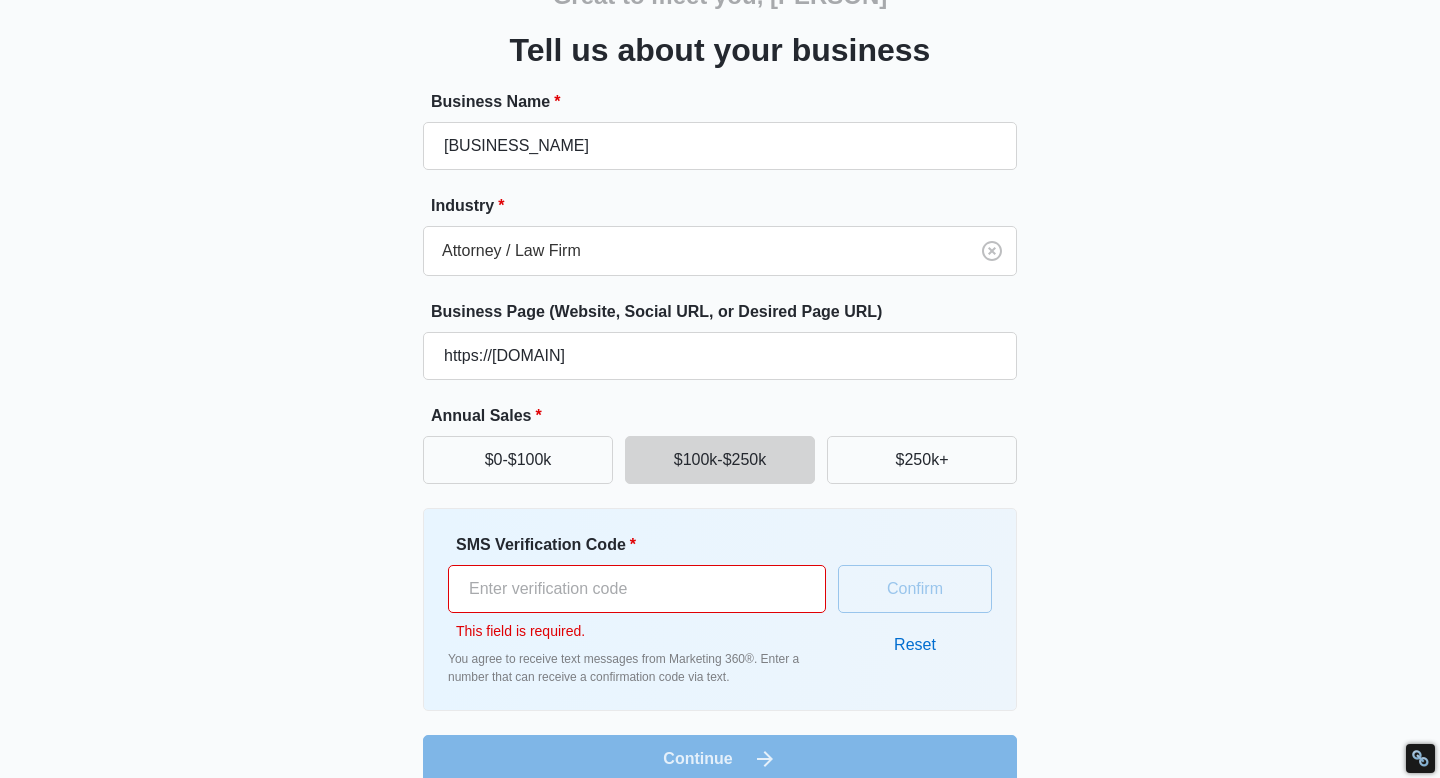 click on "SMS Verification Code *" at bounding box center (637, 589) 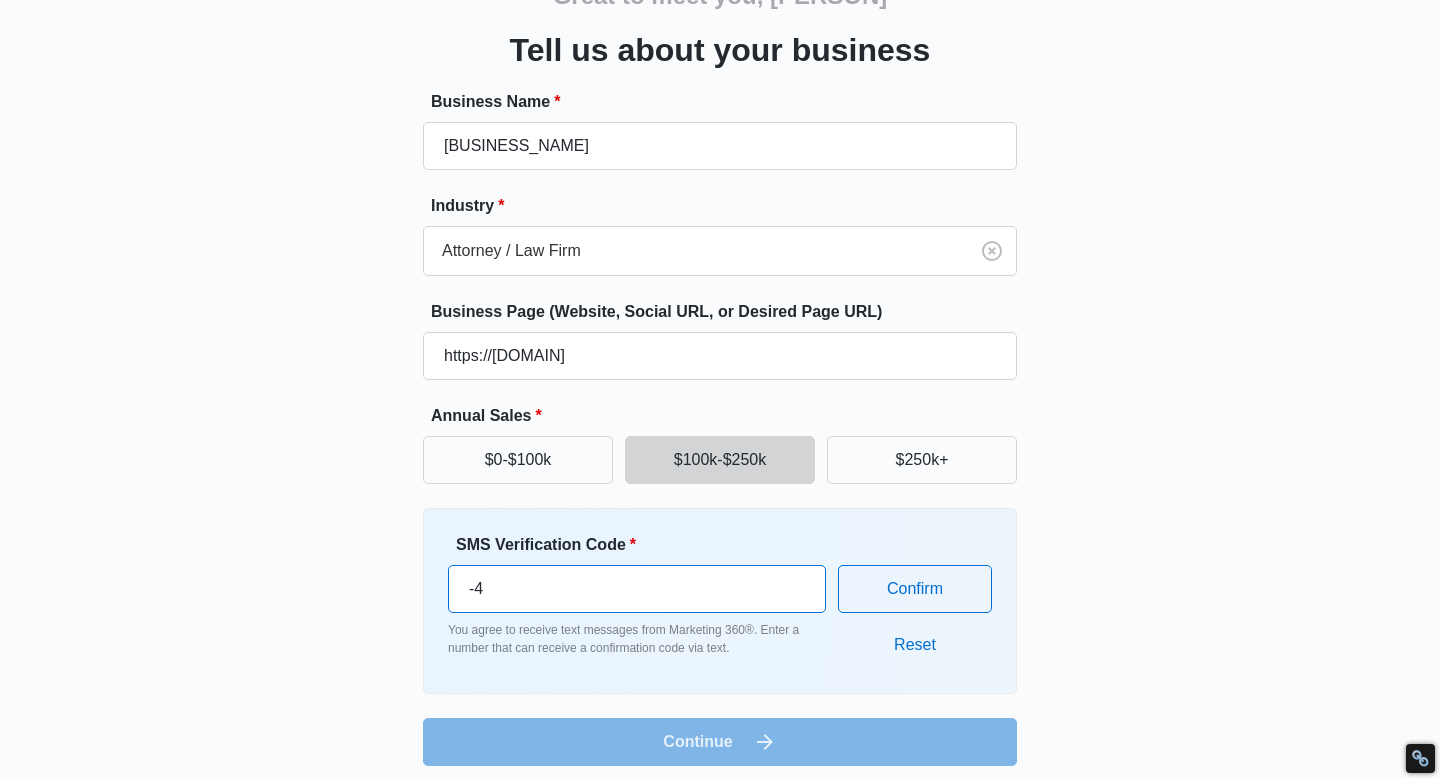 scroll, scrollTop: 130, scrollLeft: 0, axis: vertical 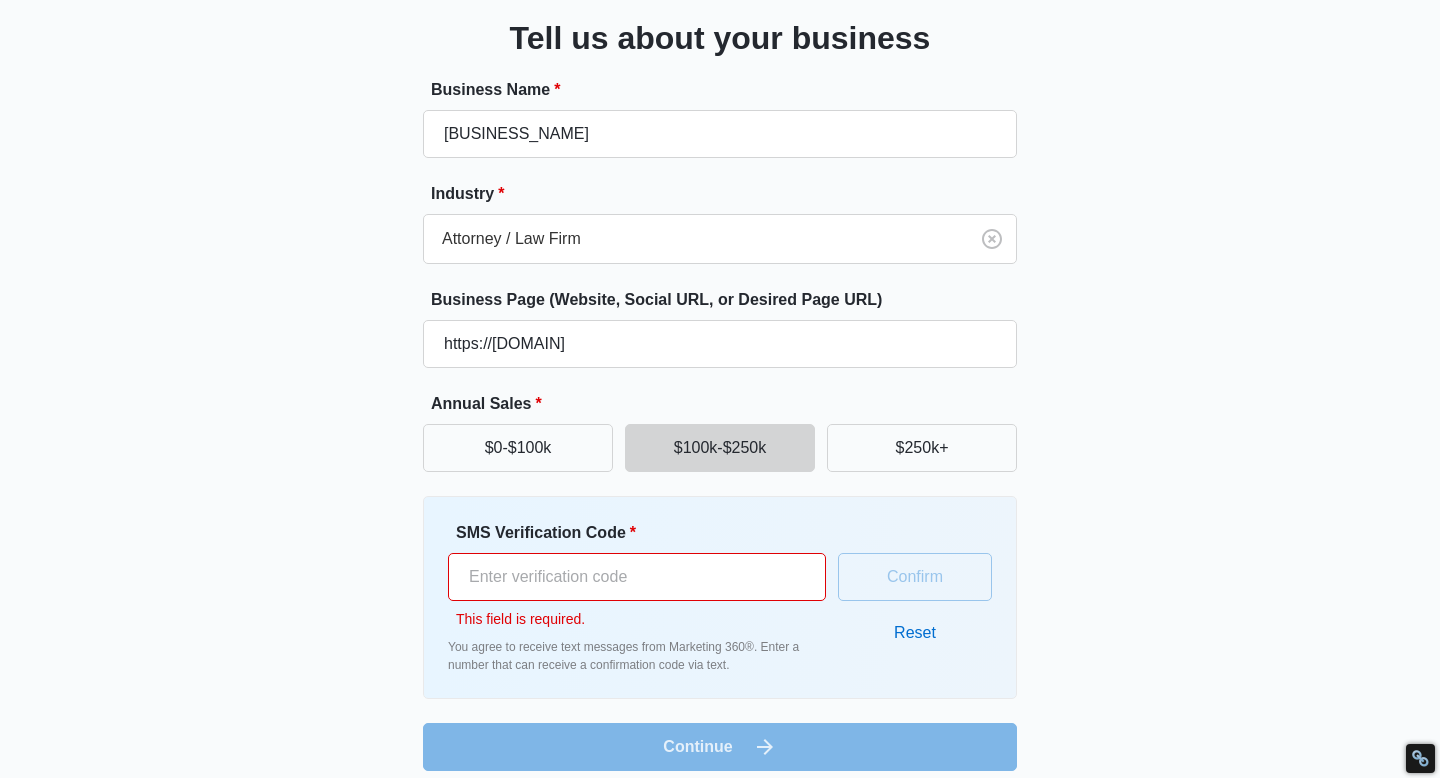 click on "SMS Verification Code *" at bounding box center [637, 577] 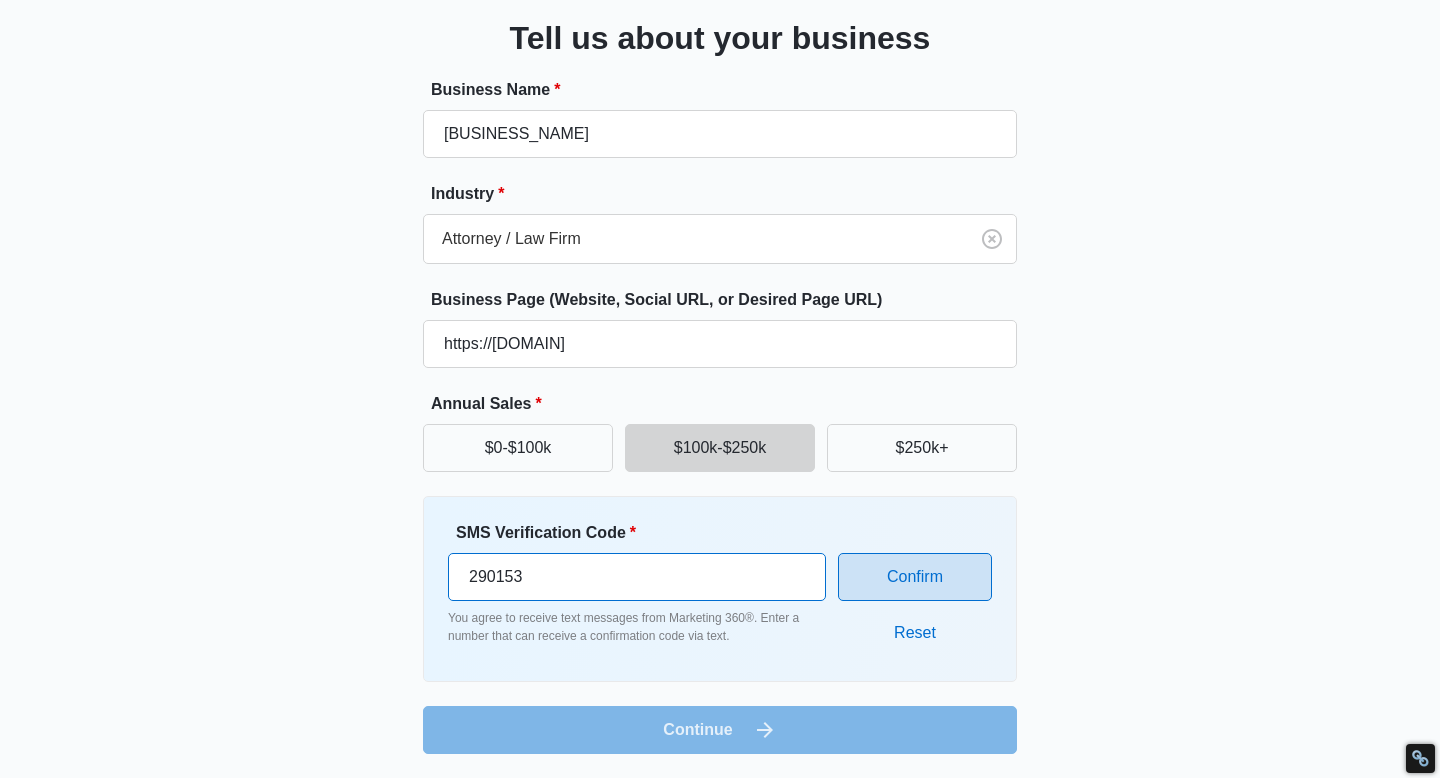 type on "290153" 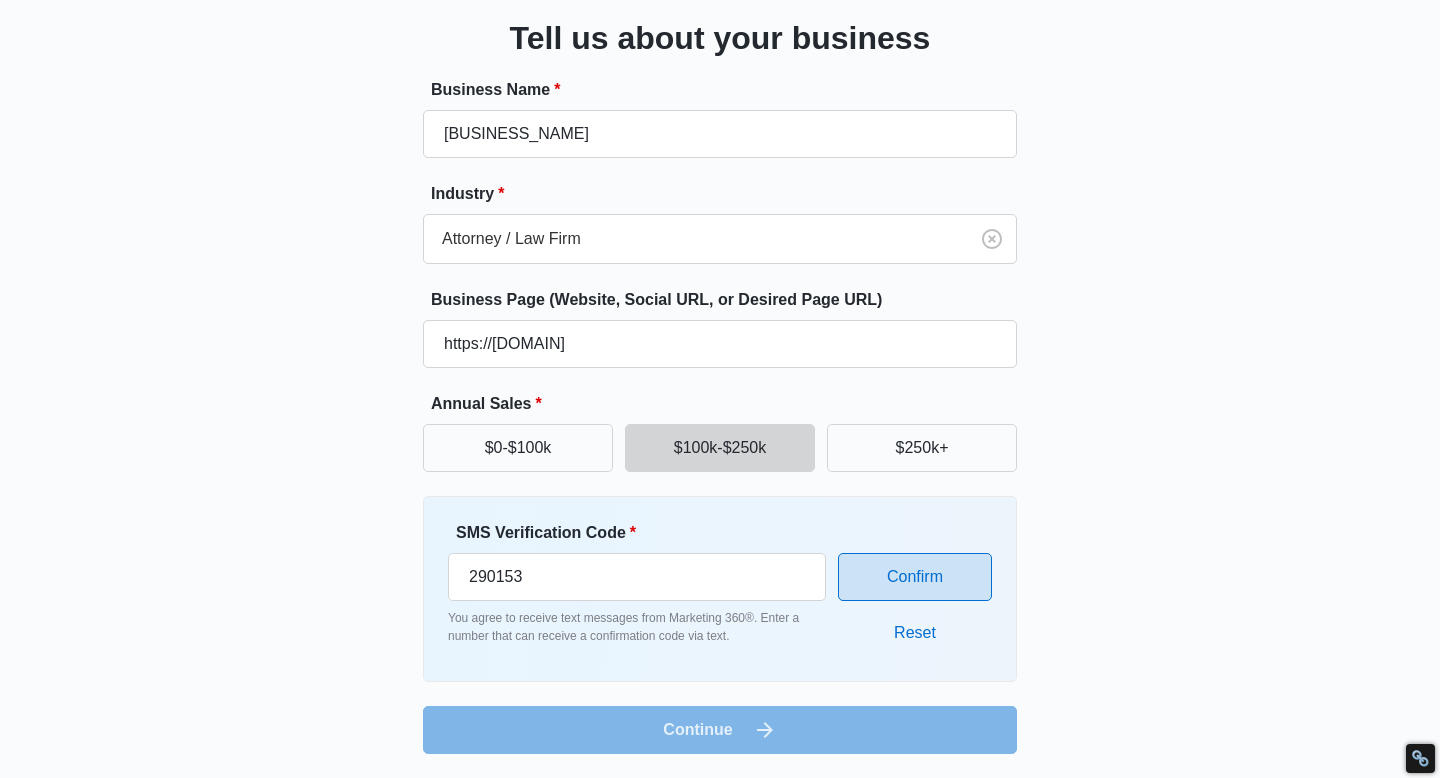 click on "Confirm" at bounding box center (915, 577) 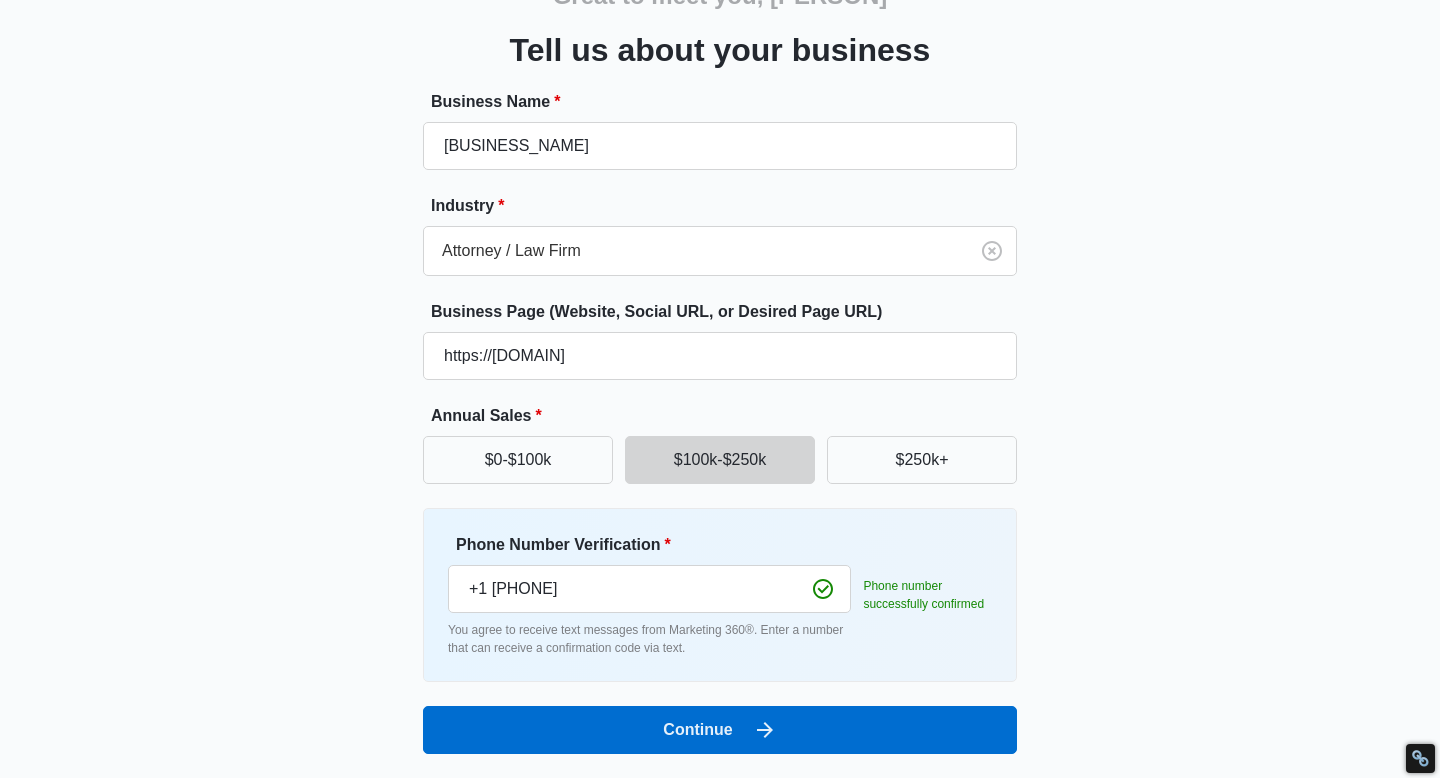 scroll, scrollTop: 118, scrollLeft: 0, axis: vertical 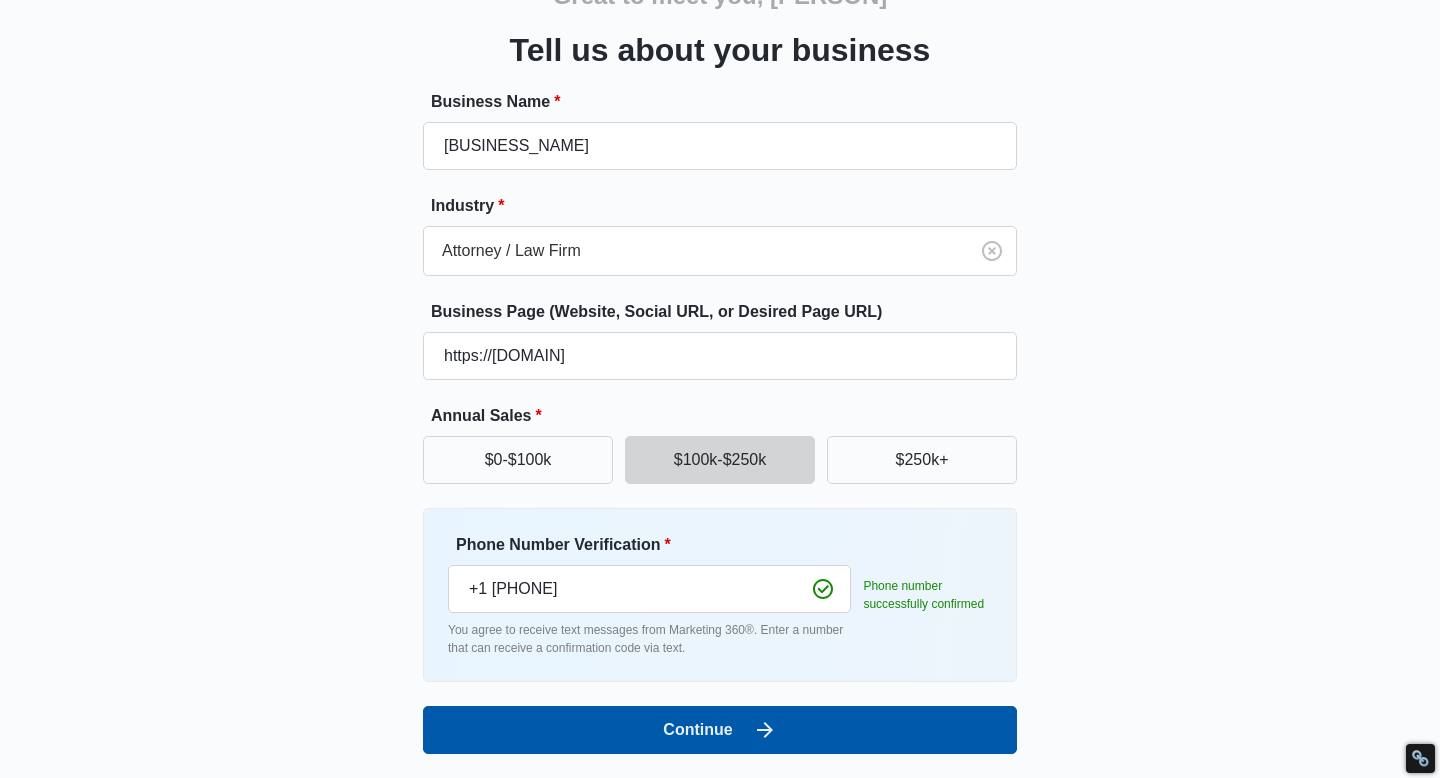 click on "Continue" at bounding box center [720, 730] 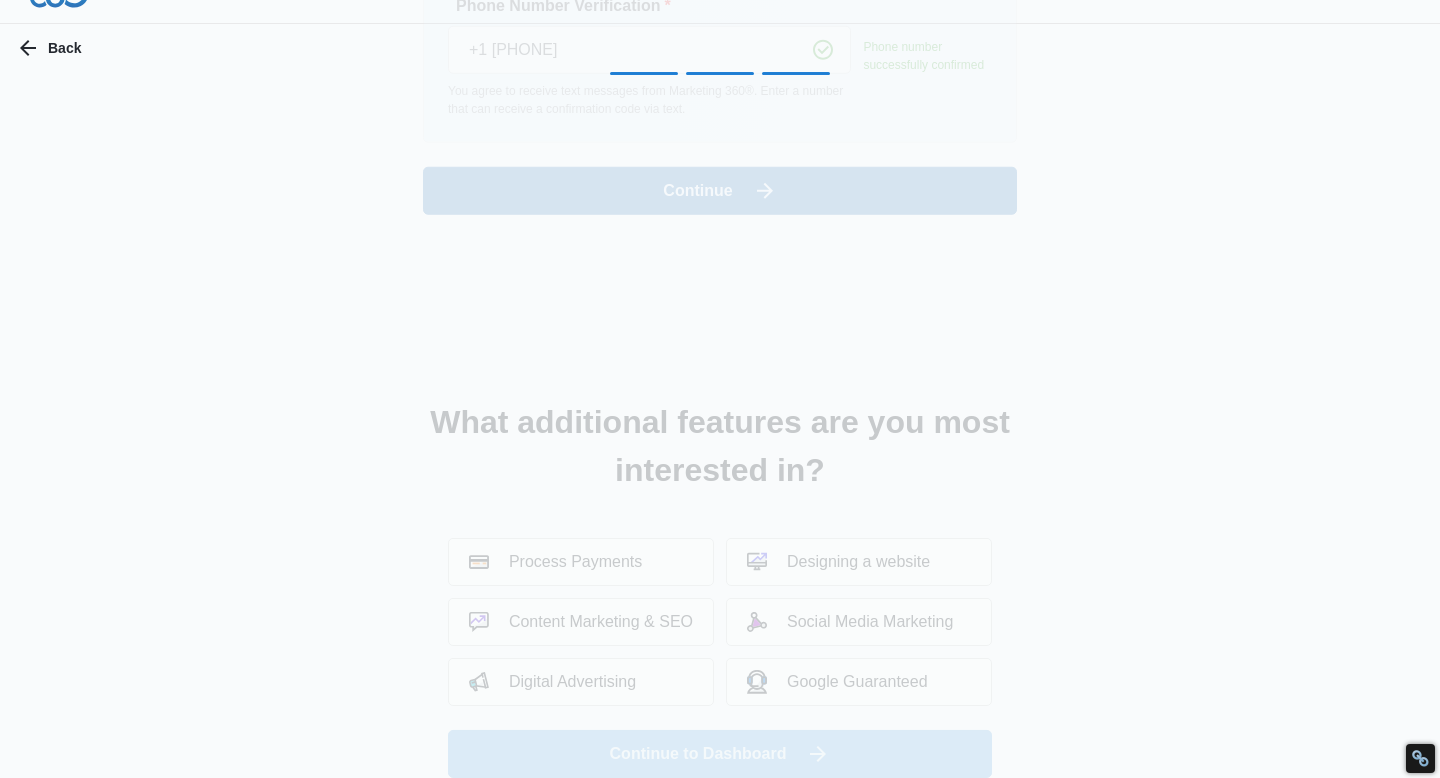 scroll, scrollTop: 0, scrollLeft: 0, axis: both 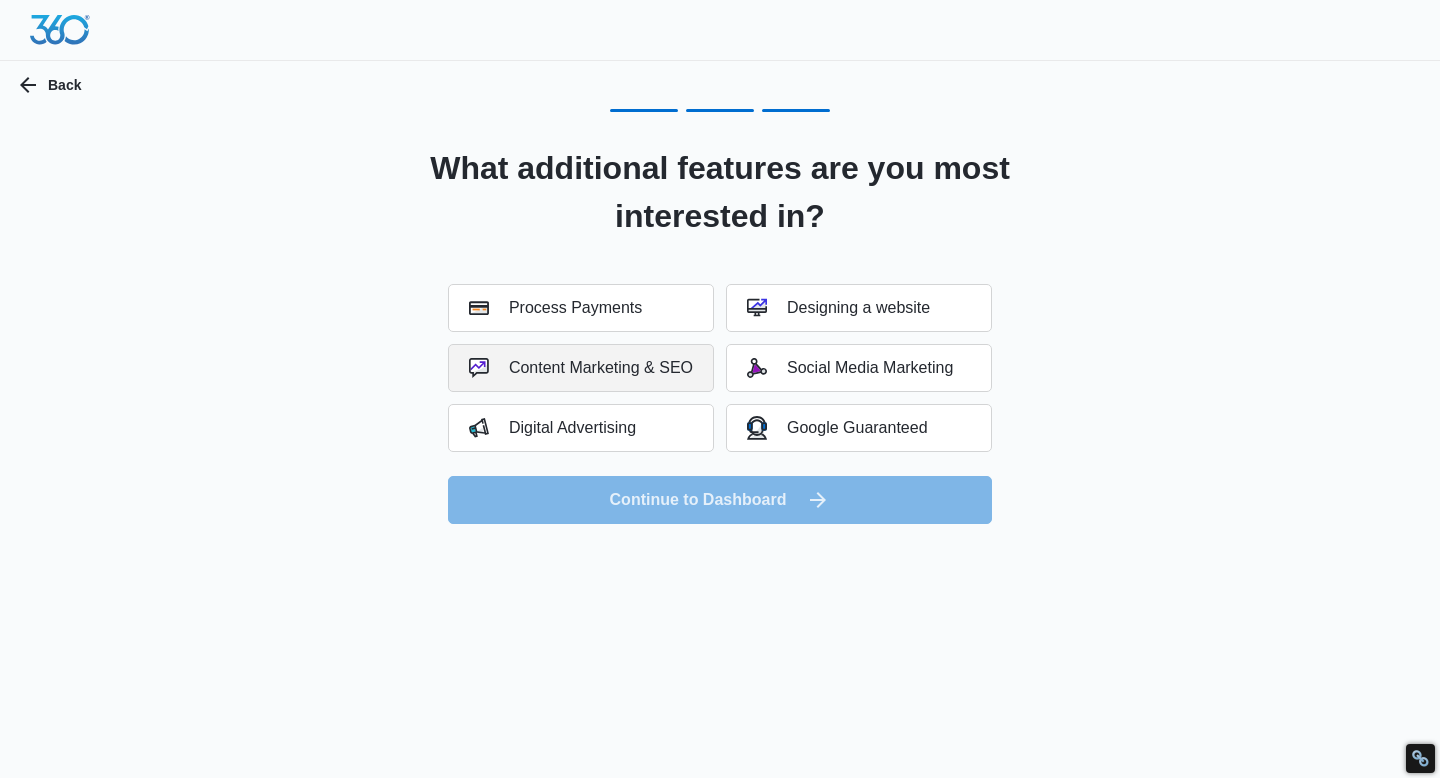 click on "Content Marketing & SEO" at bounding box center (581, 368) 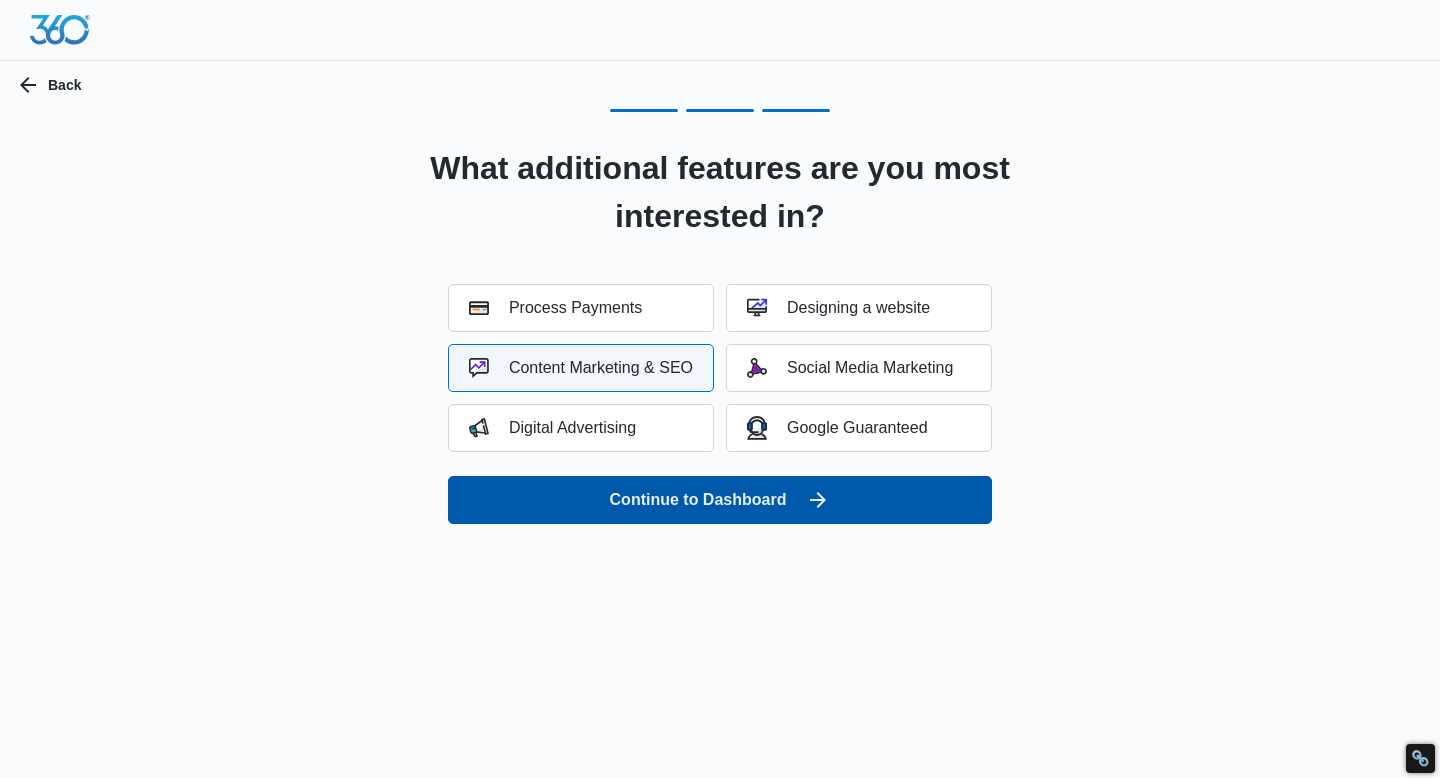 click on "Continue to Dashboard" at bounding box center [720, 500] 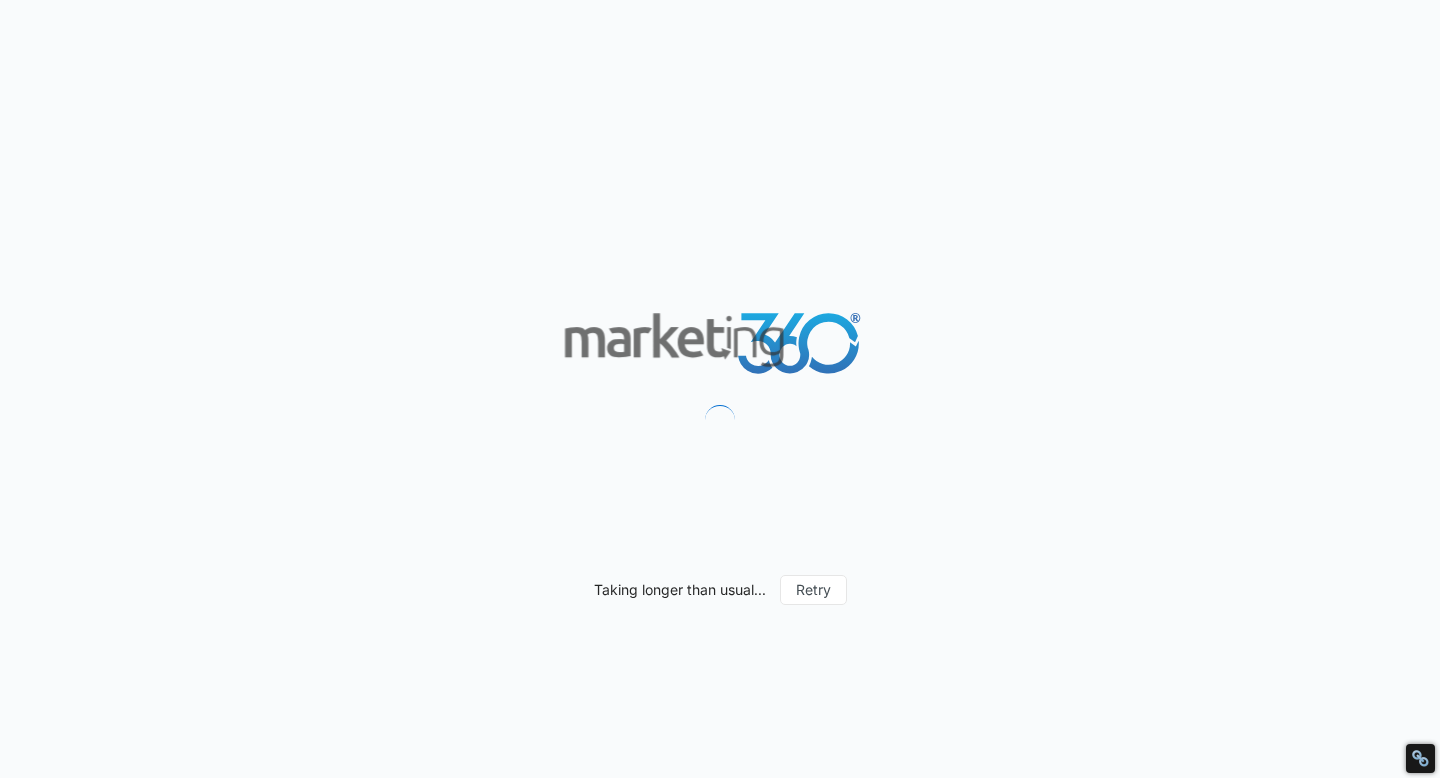 scroll, scrollTop: 0, scrollLeft: 0, axis: both 